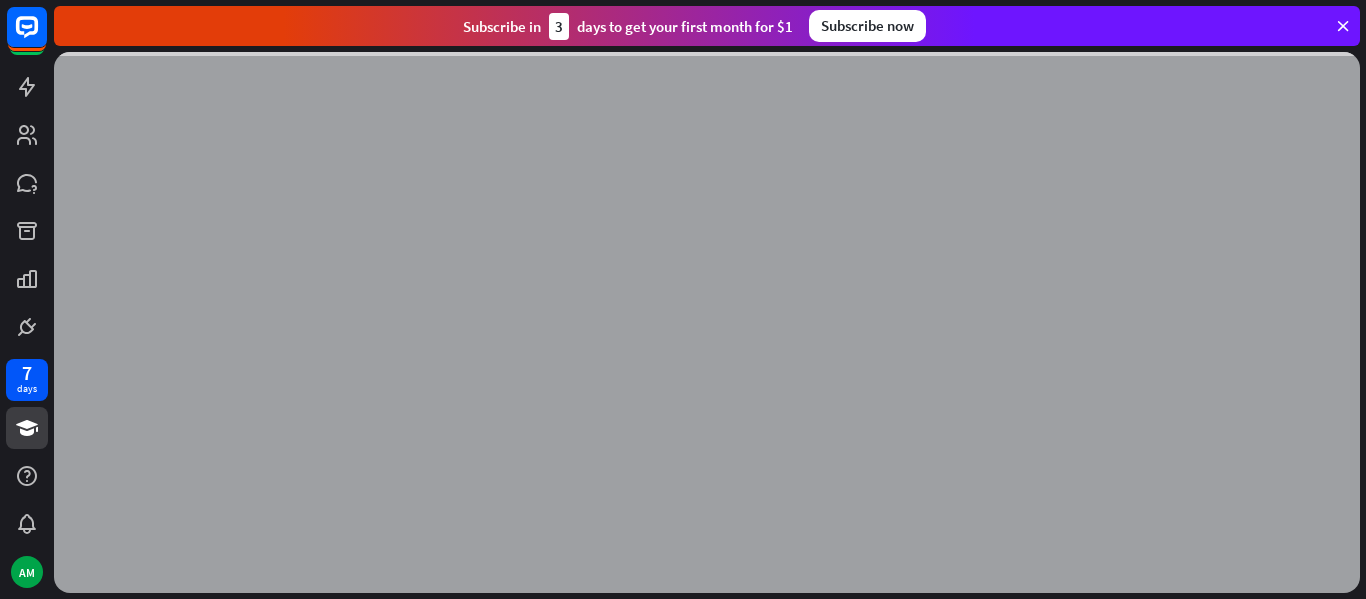 scroll, scrollTop: 0, scrollLeft: 0, axis: both 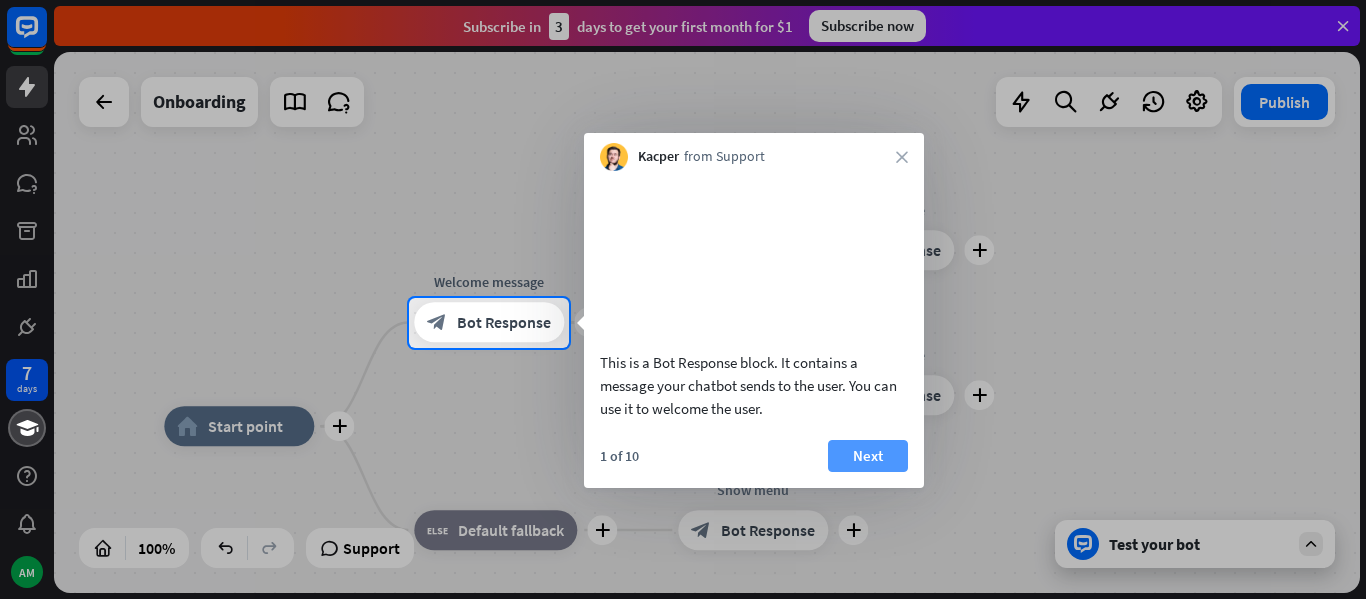 click on "Next" at bounding box center (868, 456) 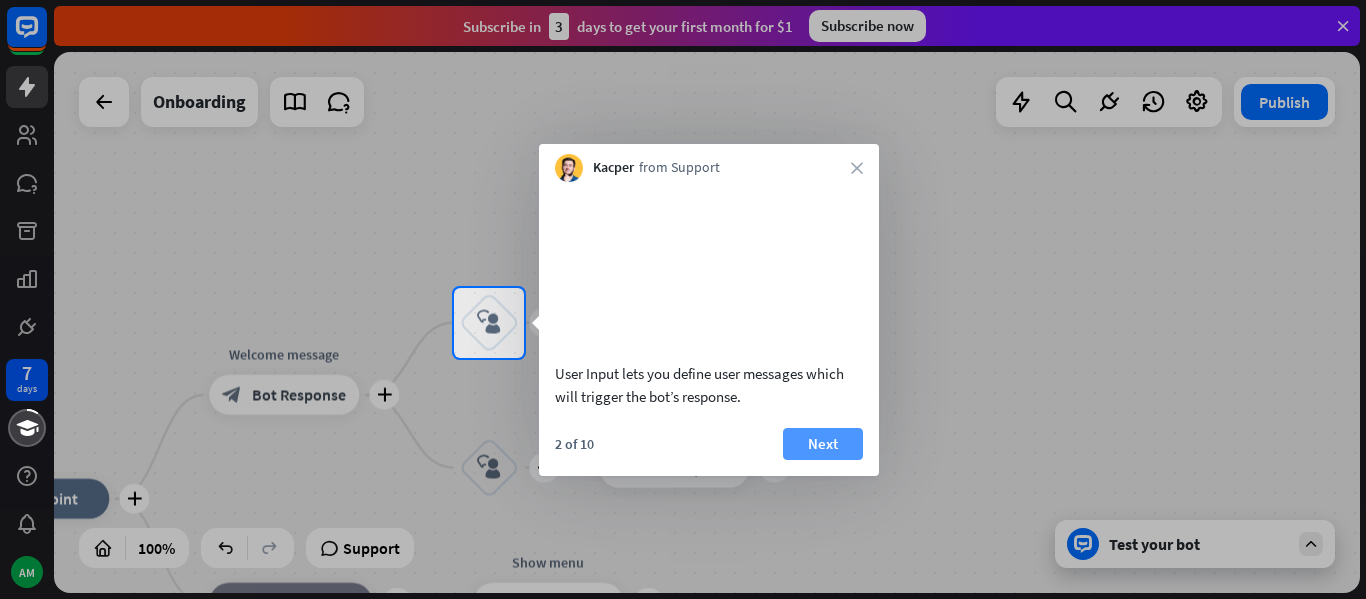 click on "Next" at bounding box center (823, 444) 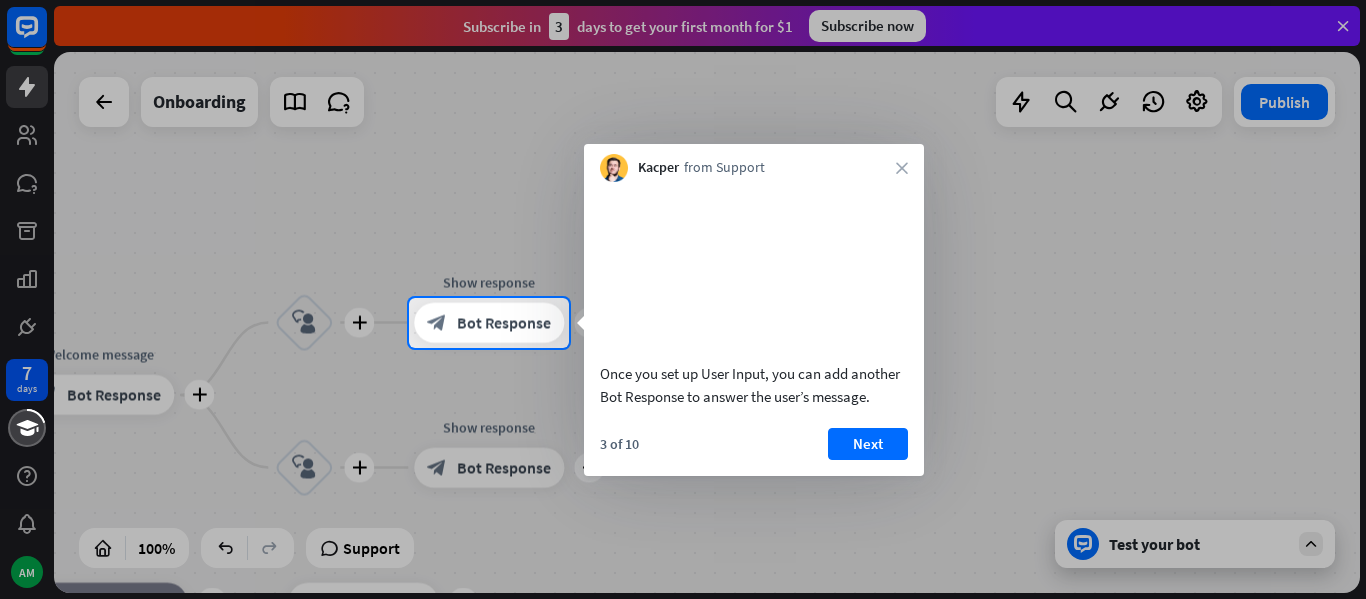 click on "Next" at bounding box center [868, 444] 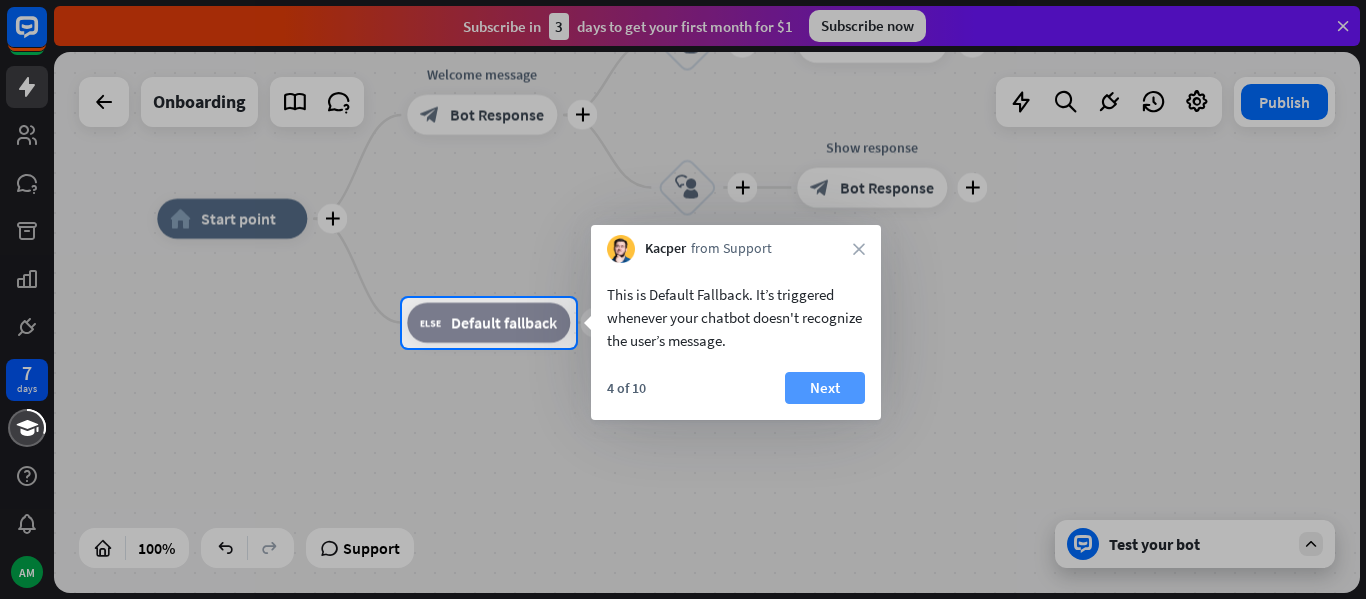 click on "Next" at bounding box center [825, 388] 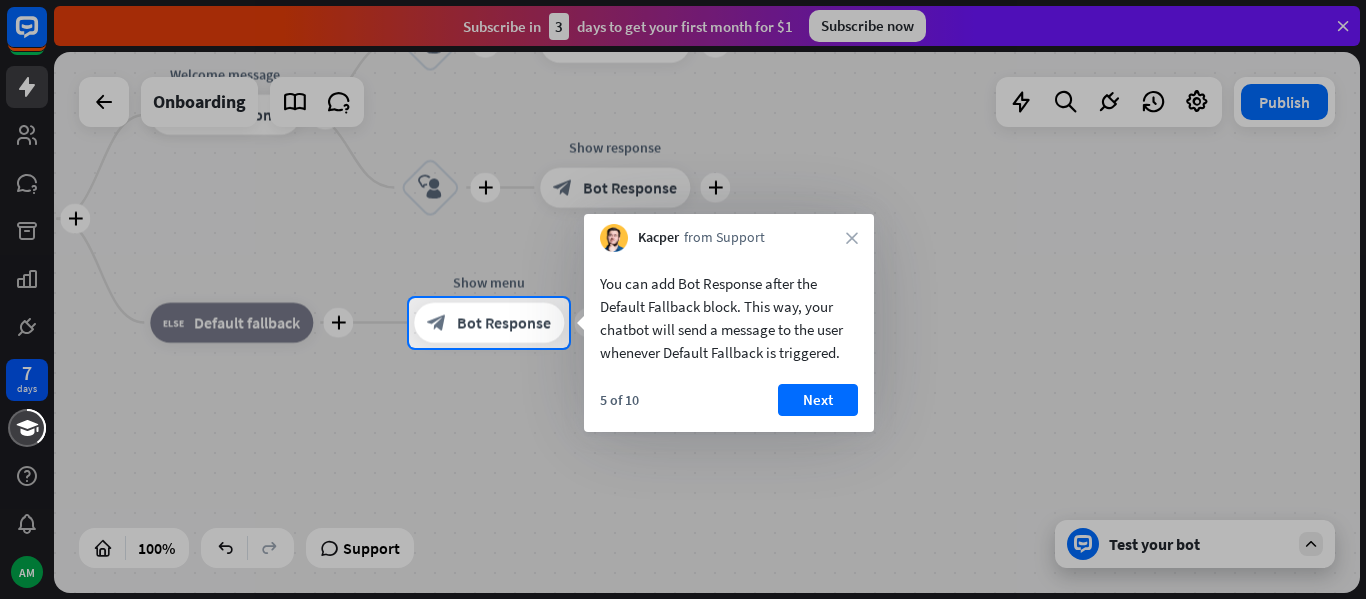 click on "Next" at bounding box center [818, 400] 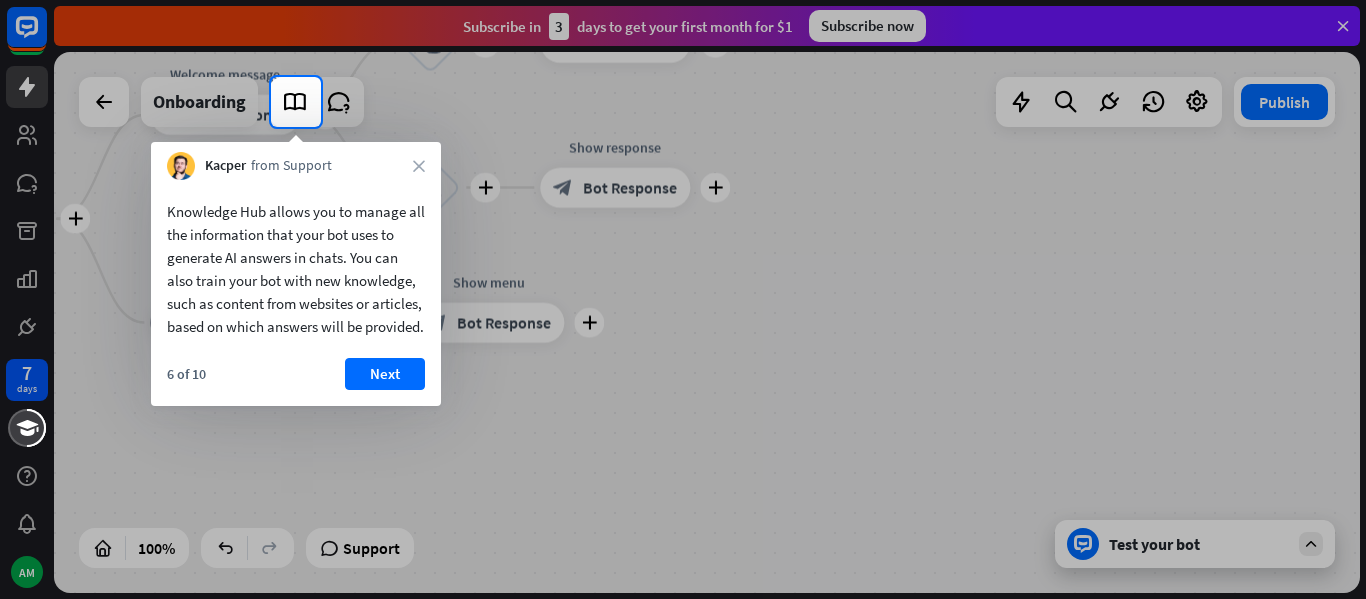 click on "Next" at bounding box center (385, 374) 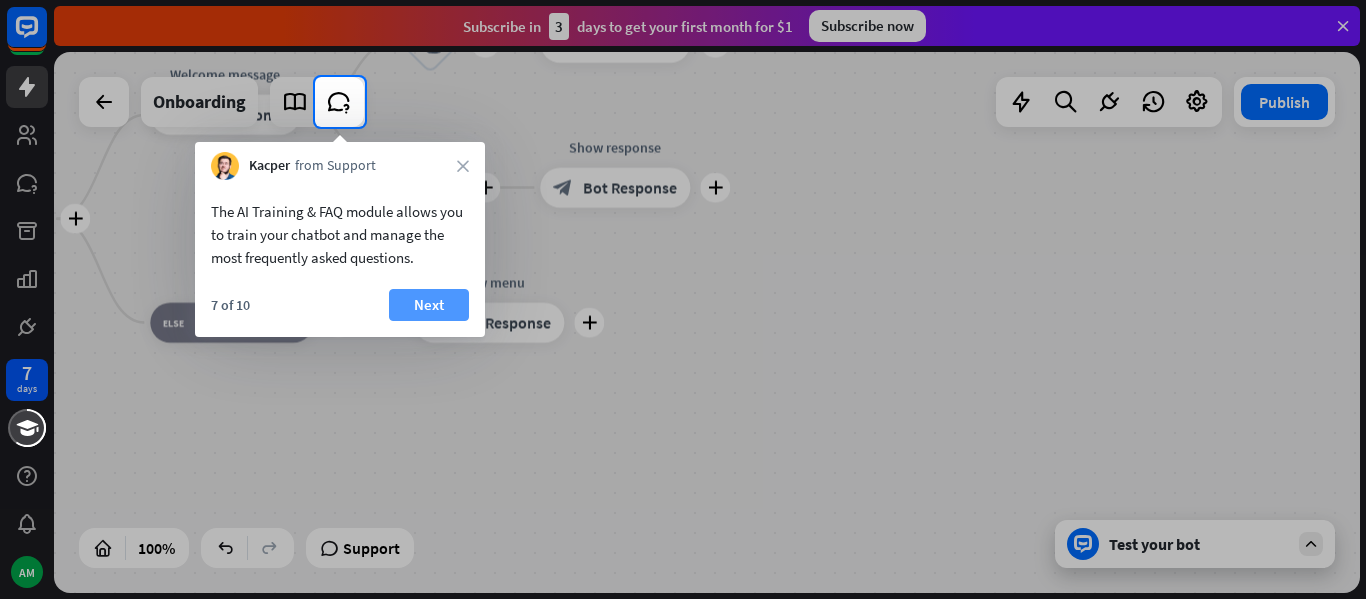 click on "Next" at bounding box center (429, 305) 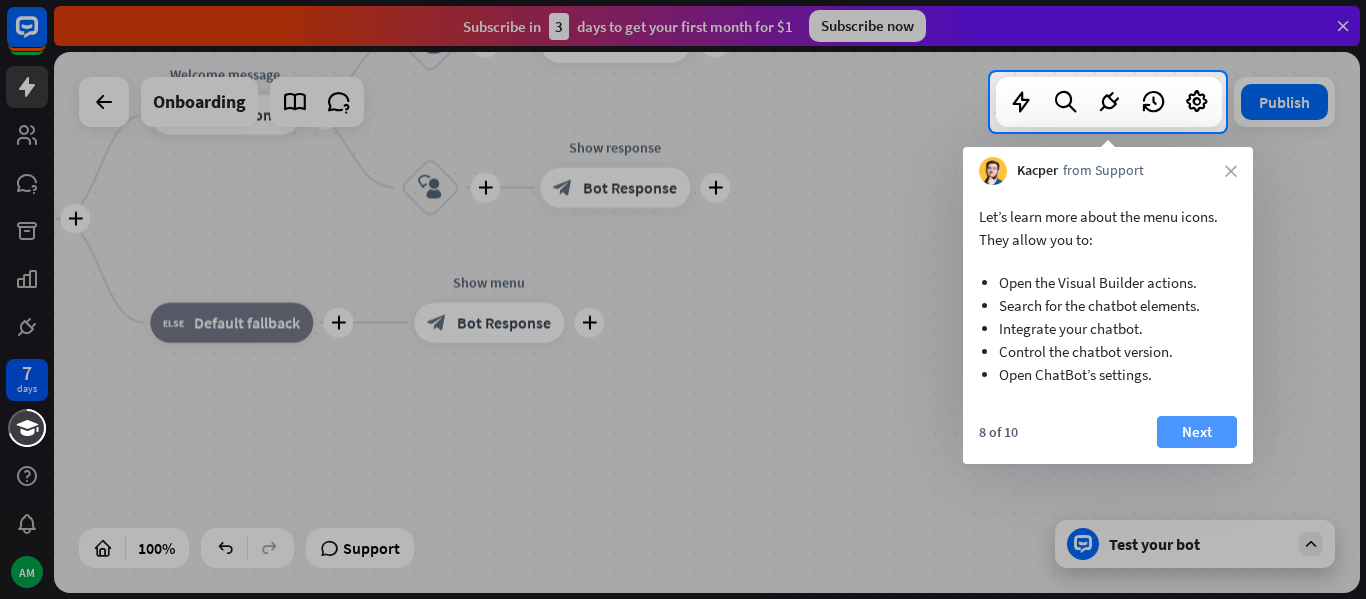 click on "Next" at bounding box center [1197, 432] 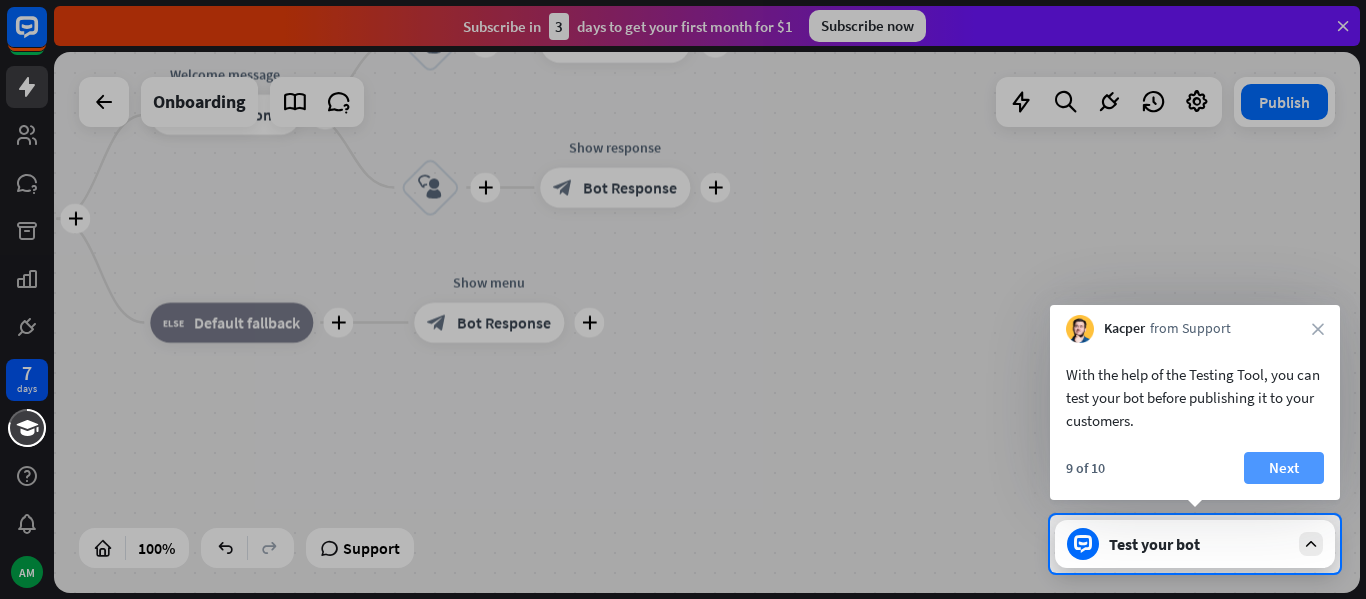 click on "Next" at bounding box center [1284, 468] 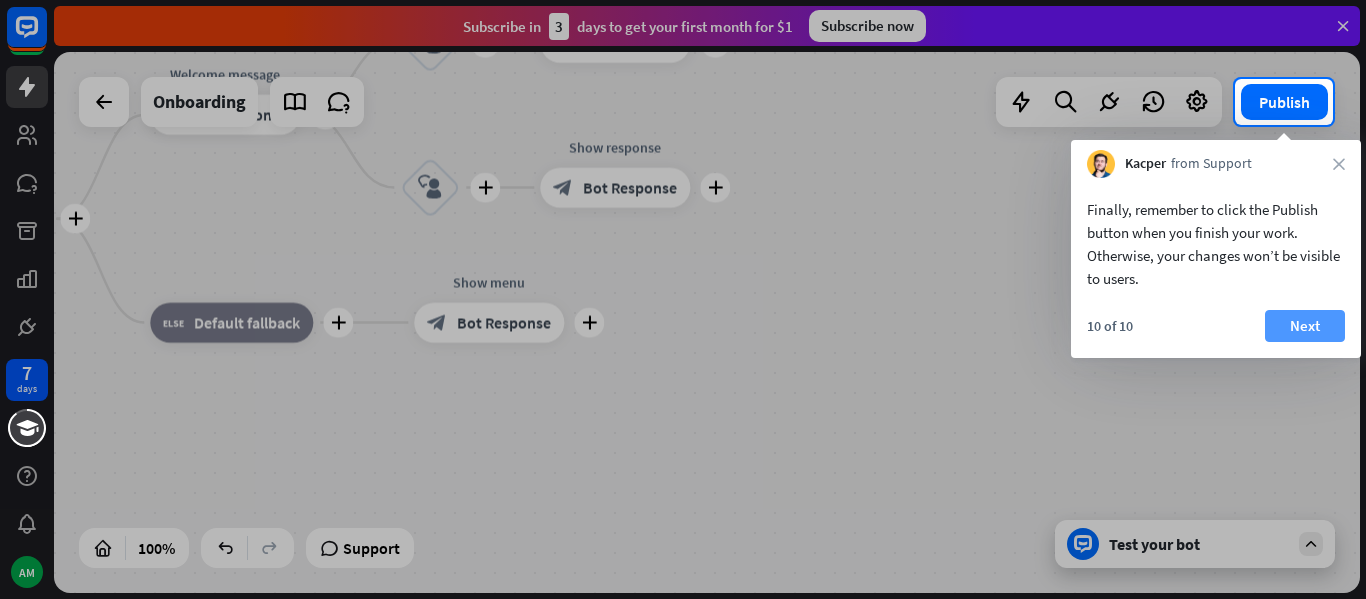 click on "Next" at bounding box center [1305, 326] 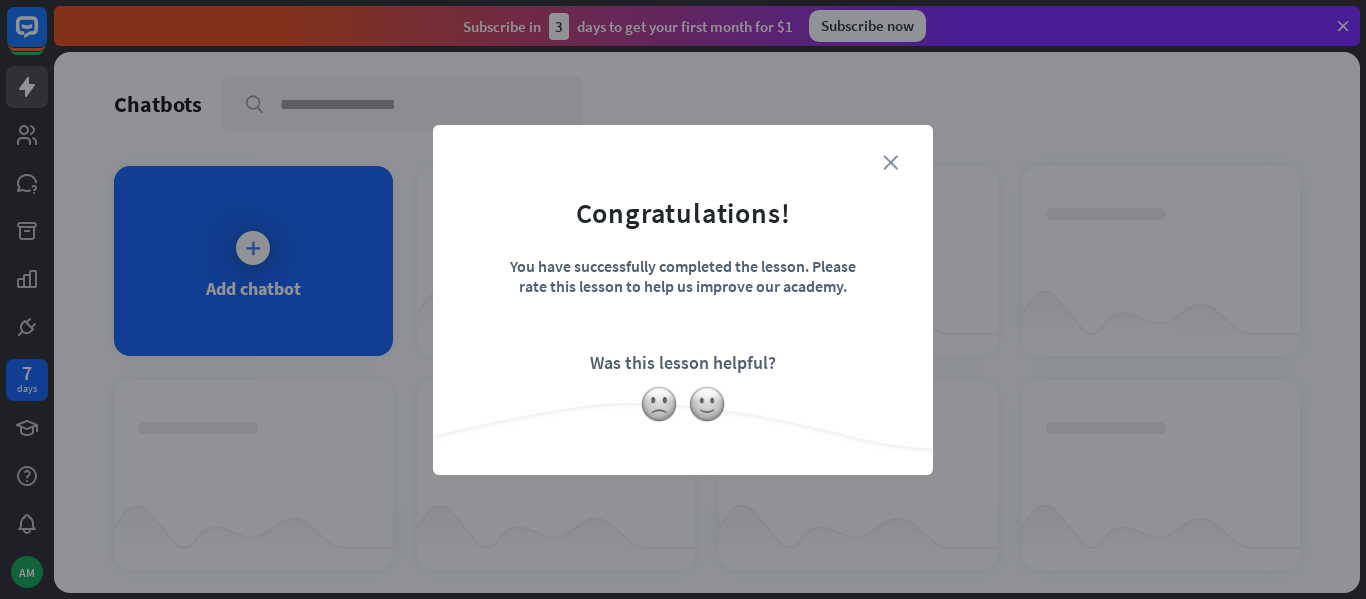 click on "close" at bounding box center [890, 162] 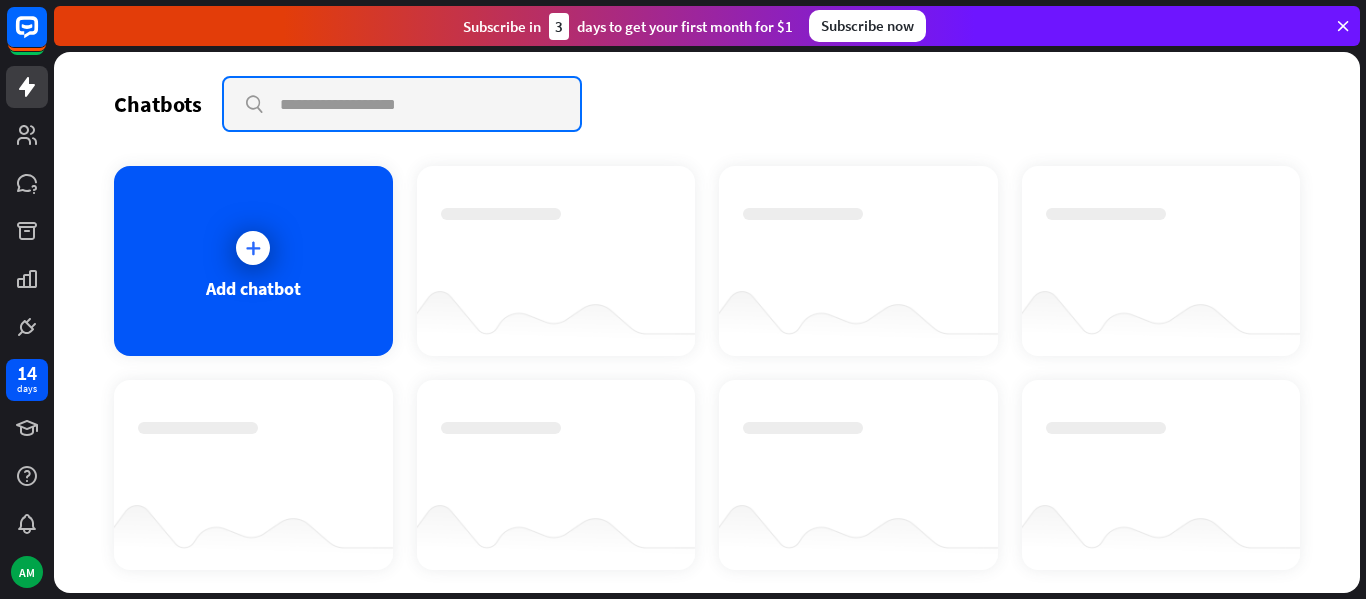 click at bounding box center (402, 104) 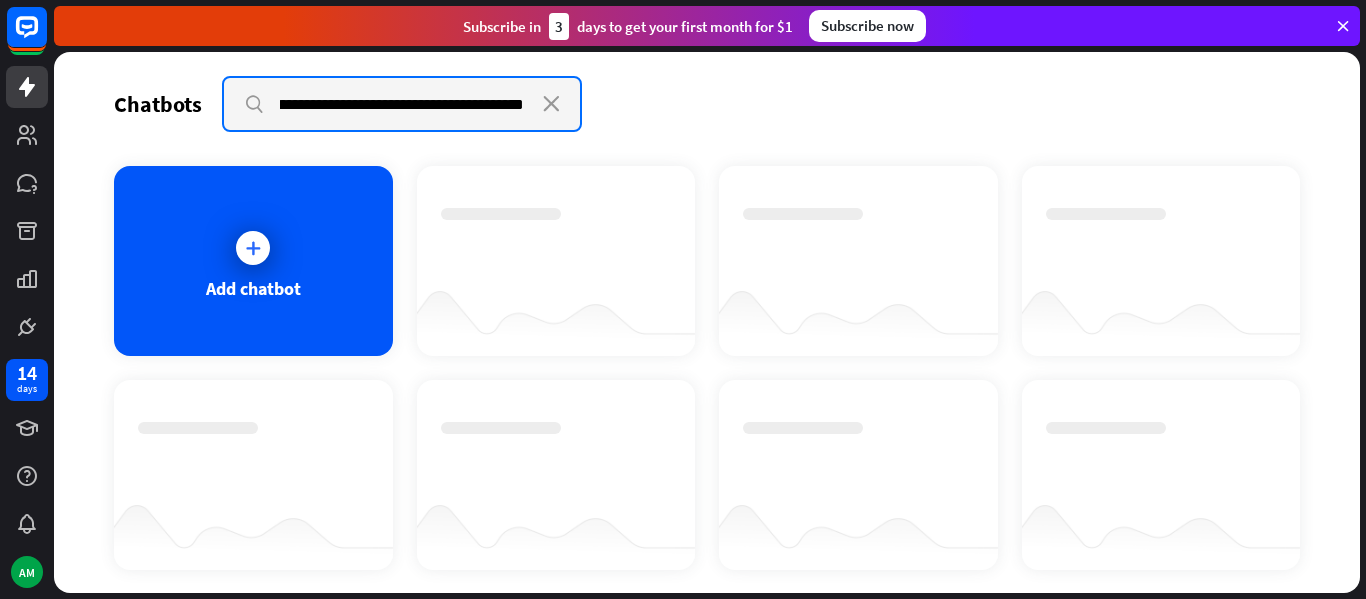 scroll, scrollTop: 0, scrollLeft: 770, axis: horizontal 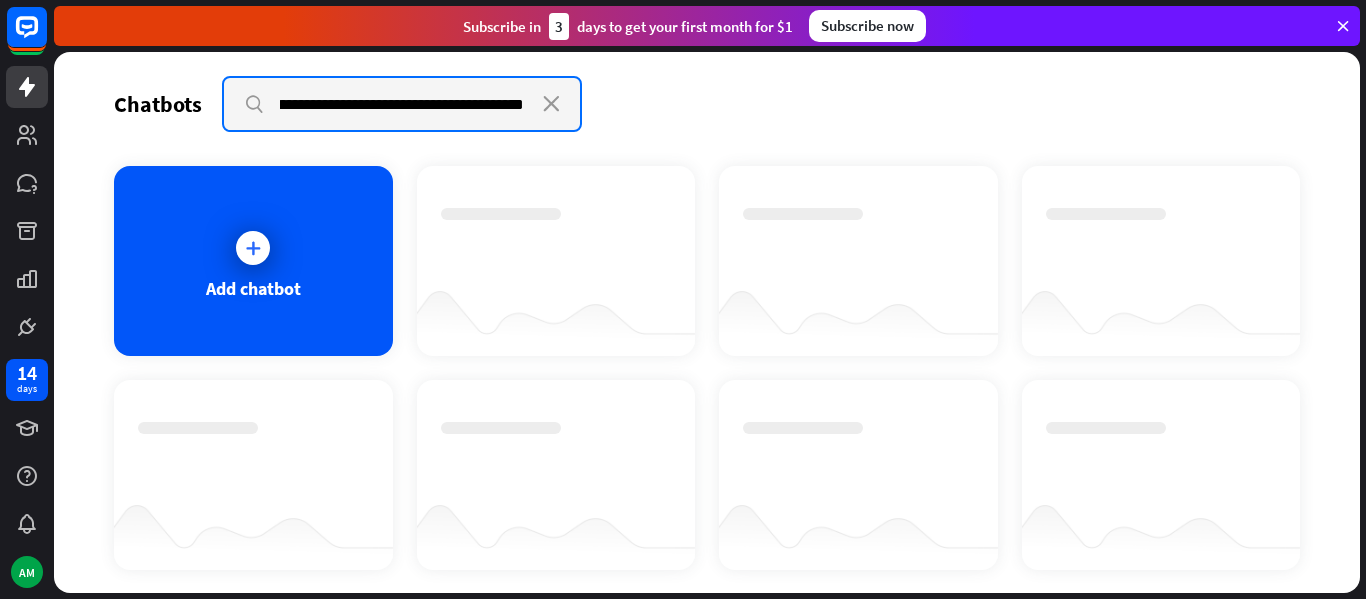 type on "**********" 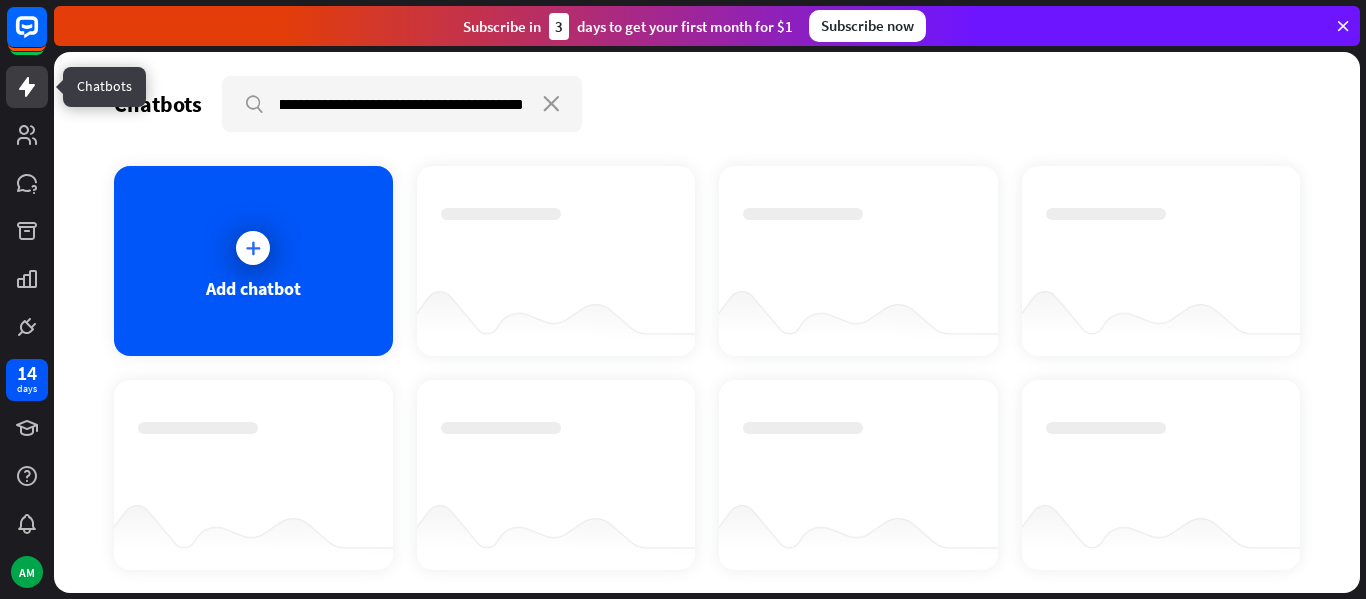 scroll, scrollTop: 0, scrollLeft: 0, axis: both 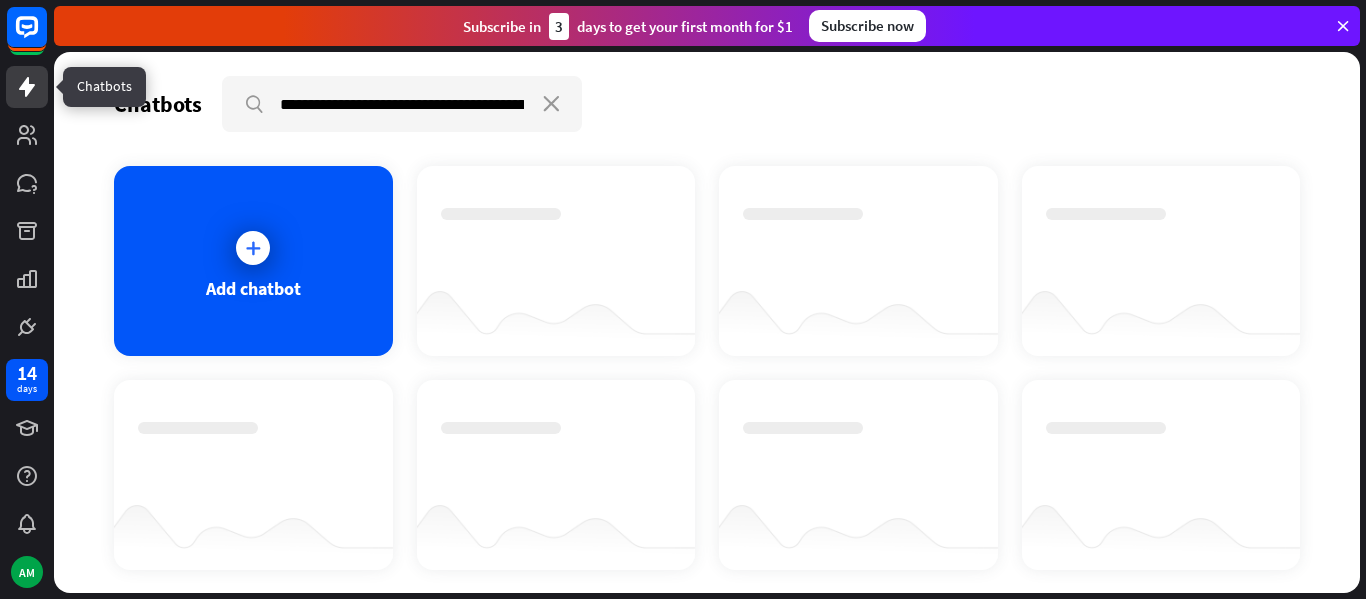 click at bounding box center [27, 87] 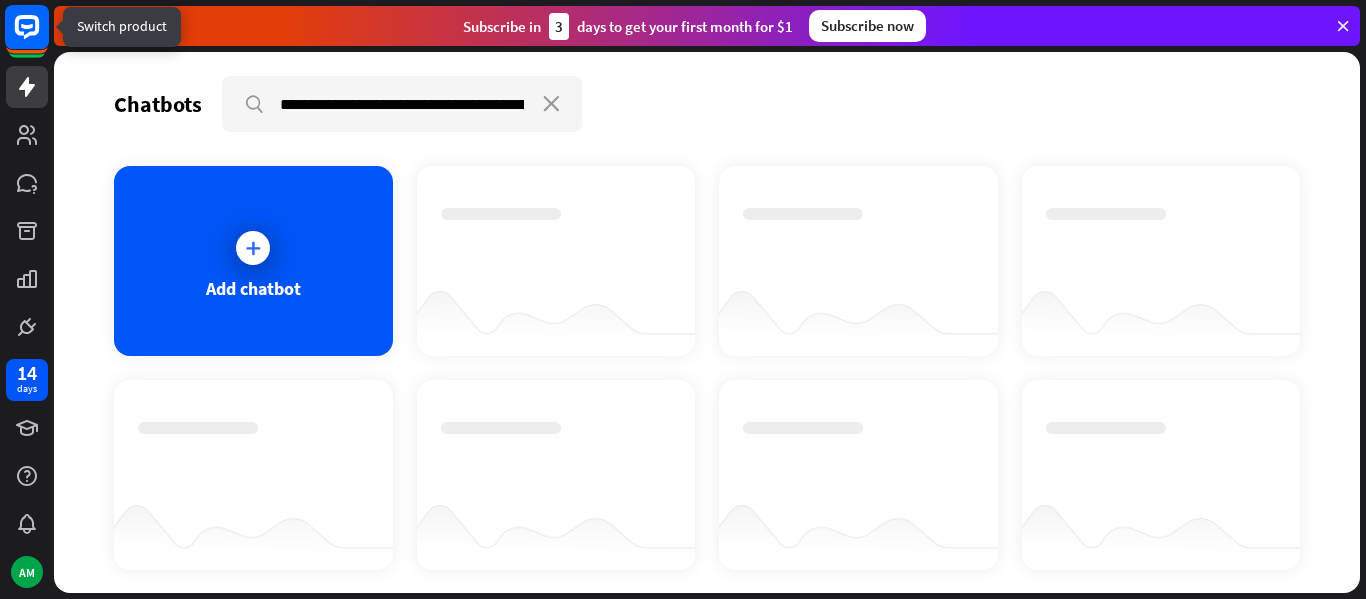 click 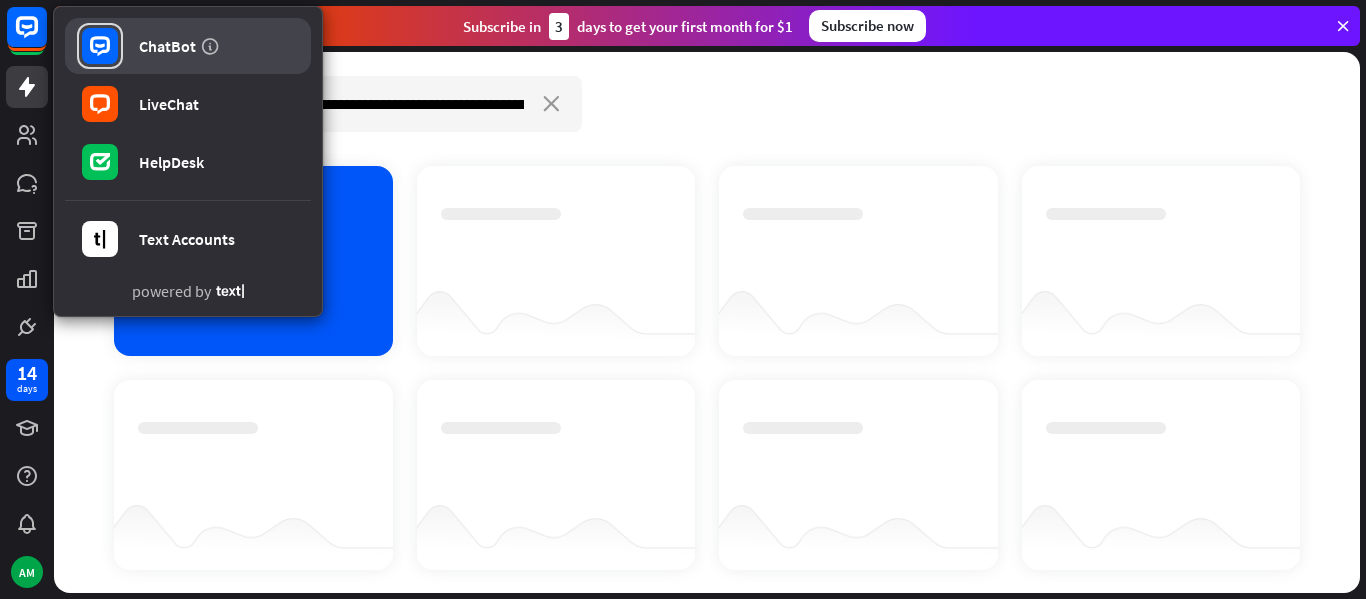 click on "ChatBot" at bounding box center (167, 46) 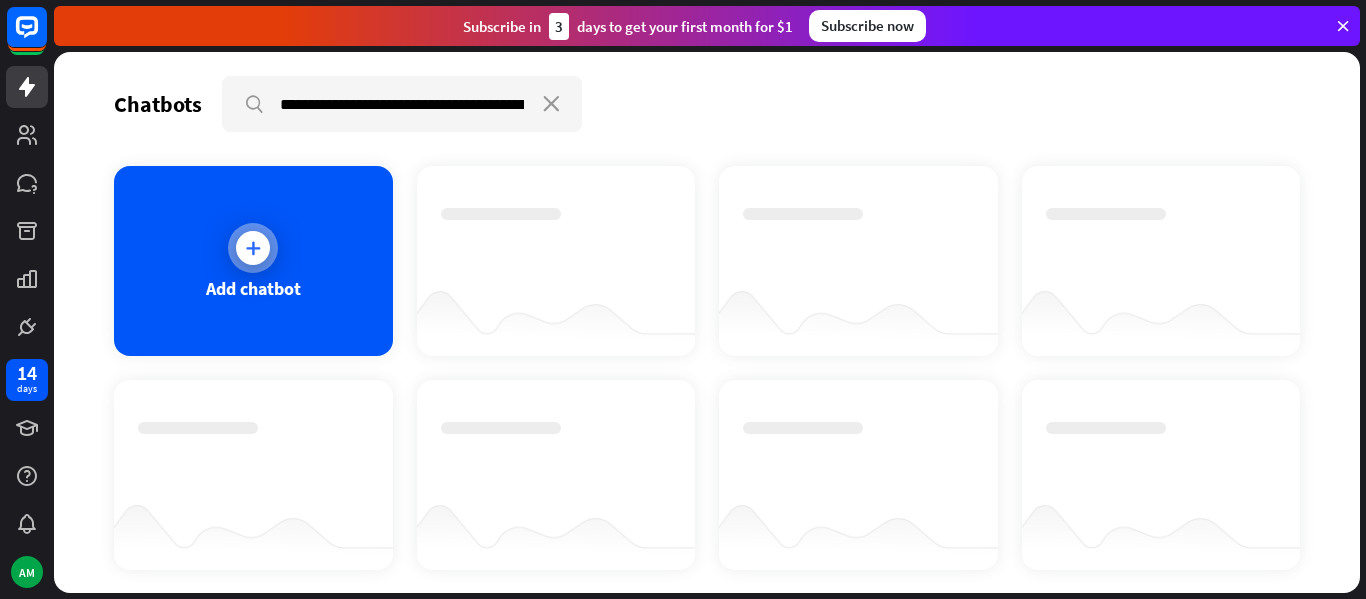 click at bounding box center [253, 248] 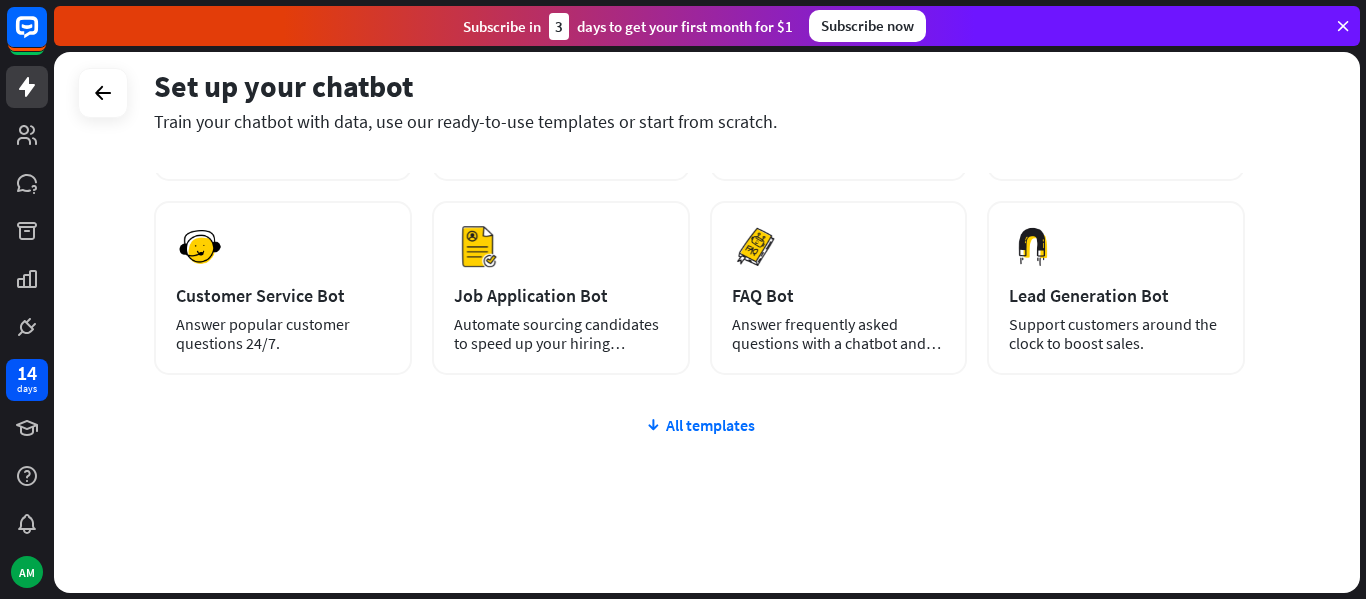 scroll, scrollTop: 286, scrollLeft: 0, axis: vertical 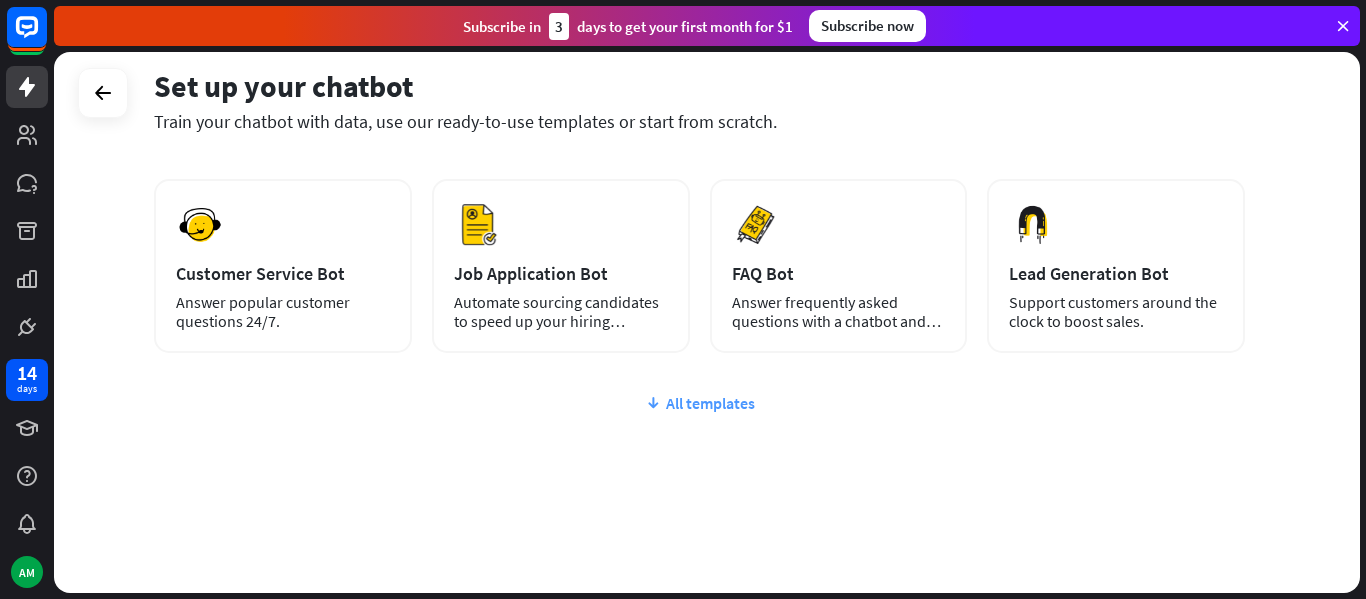 click on "All templates" at bounding box center [699, 403] 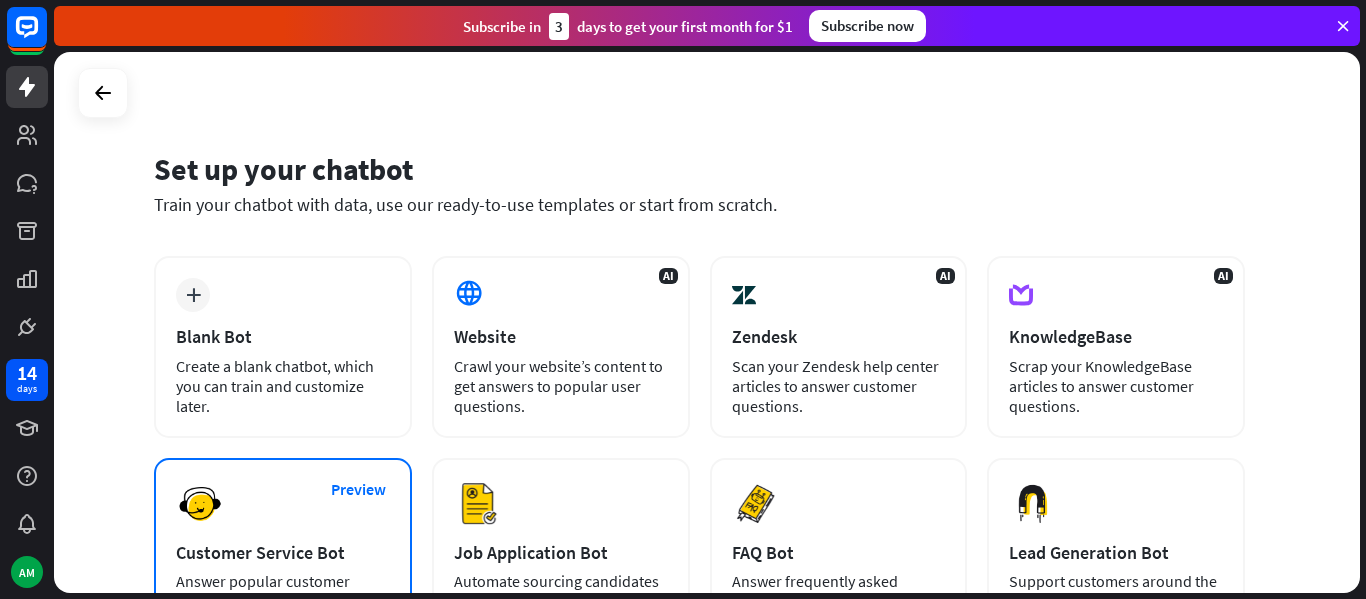 scroll, scrollTop: 0, scrollLeft: 0, axis: both 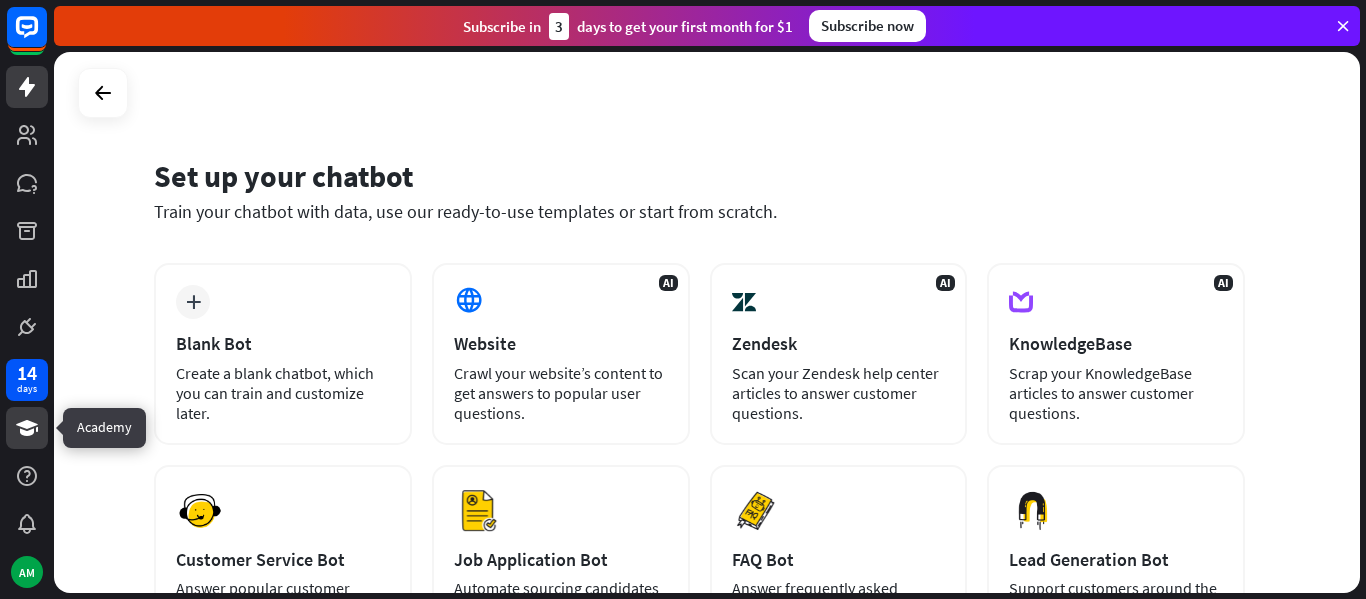 click 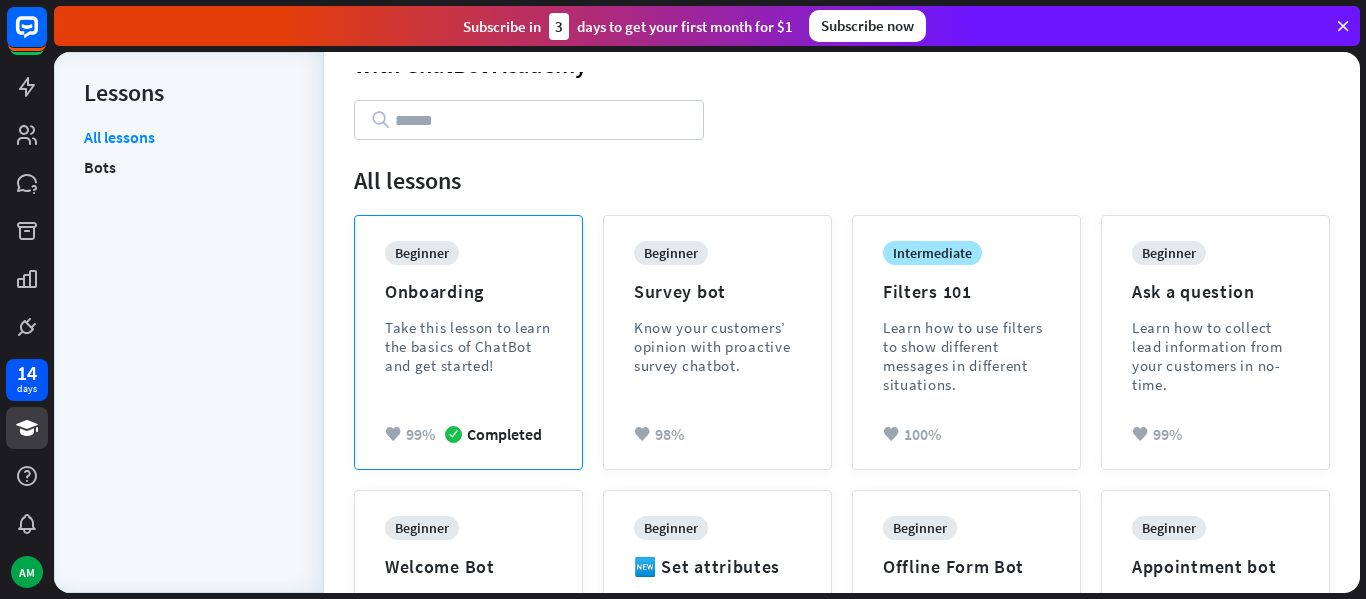 scroll, scrollTop: 200, scrollLeft: 0, axis: vertical 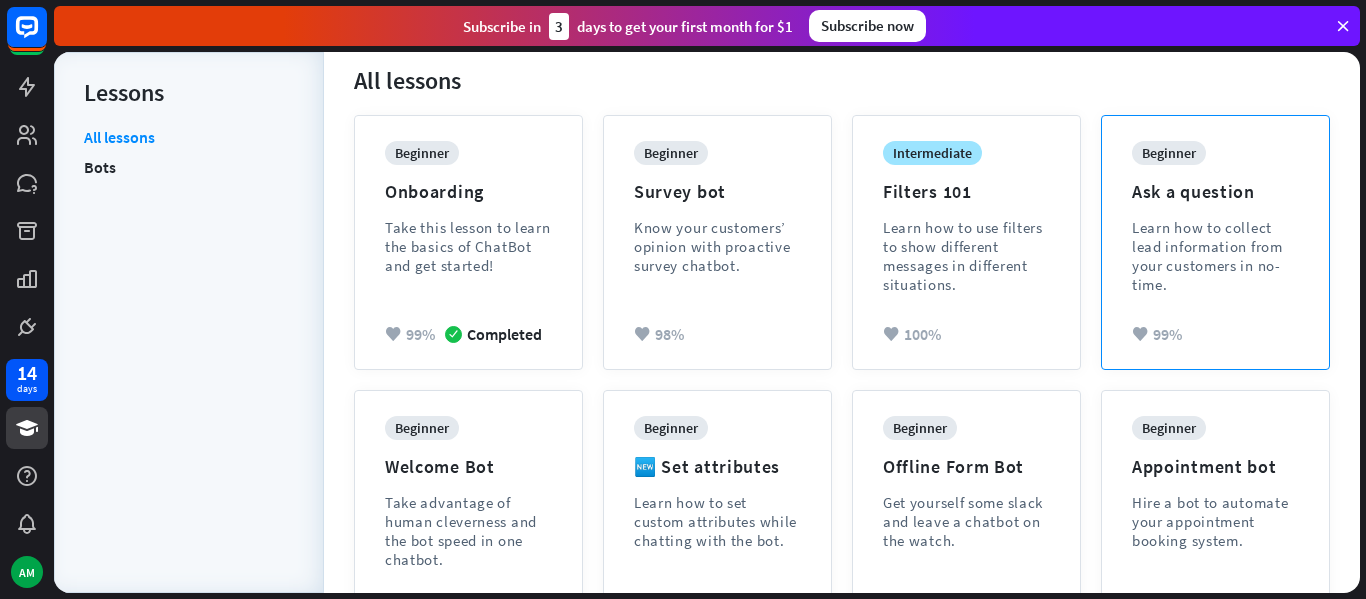 click on "Learn how to collect lead information from your customers in no-time." at bounding box center [1215, 256] 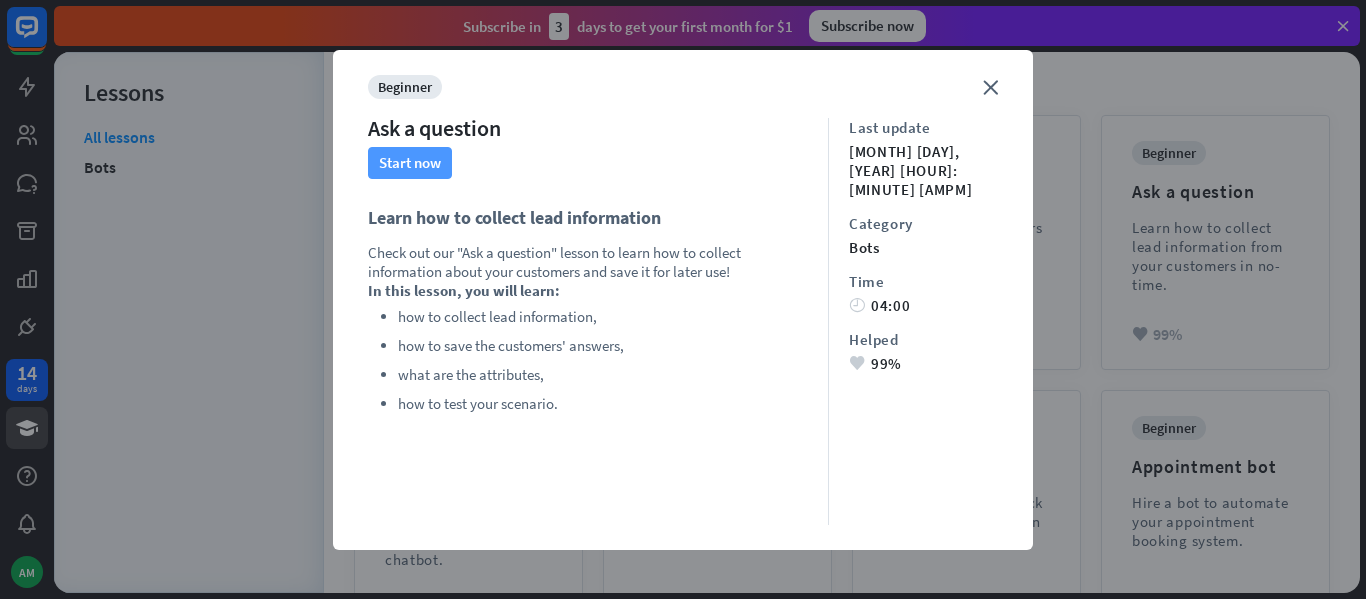 click on "Start now" at bounding box center (410, 163) 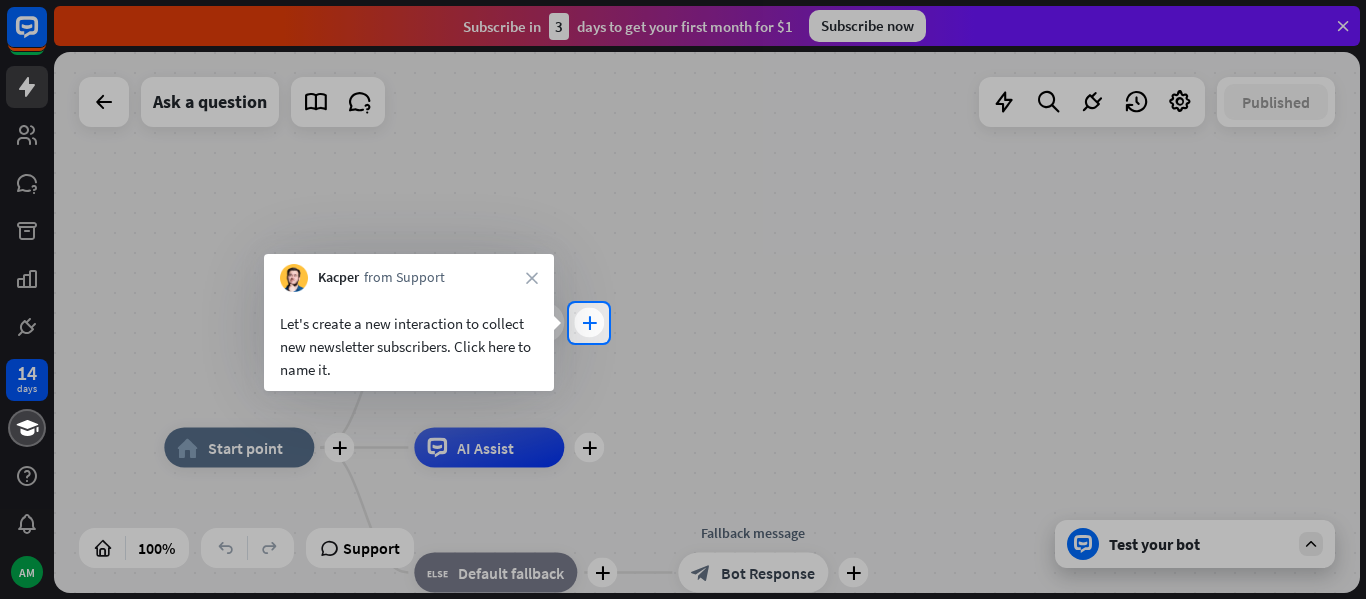 click on "plus" at bounding box center (589, 323) 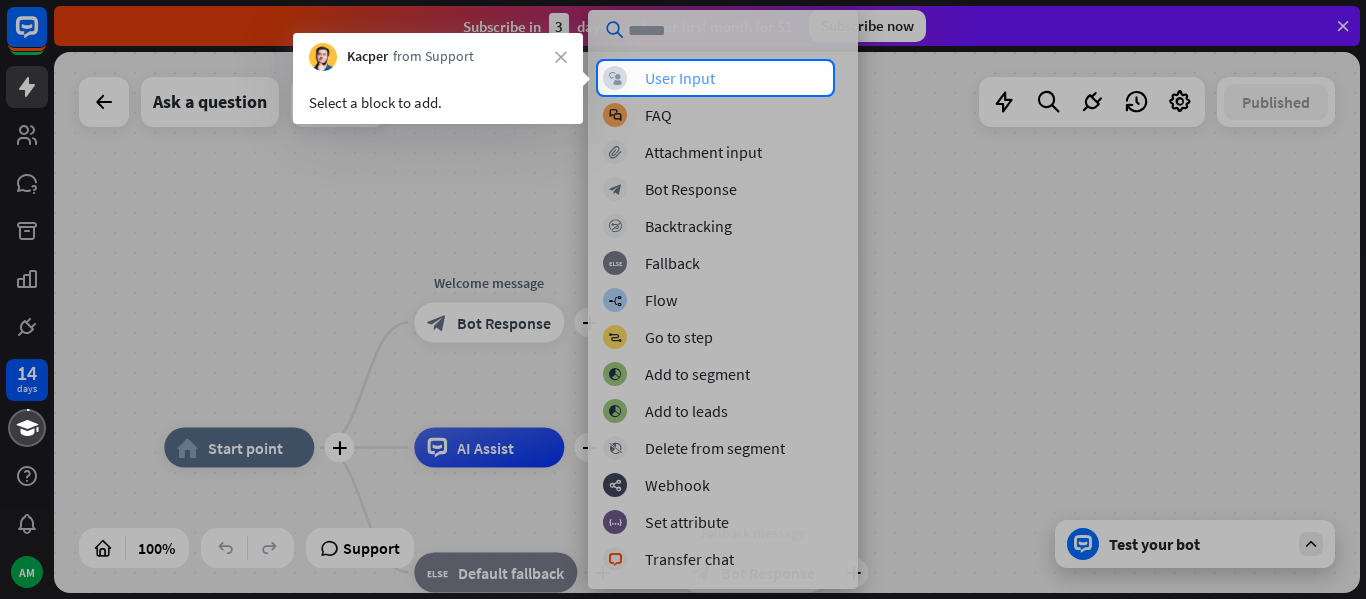 click on "User Input" at bounding box center (680, 78) 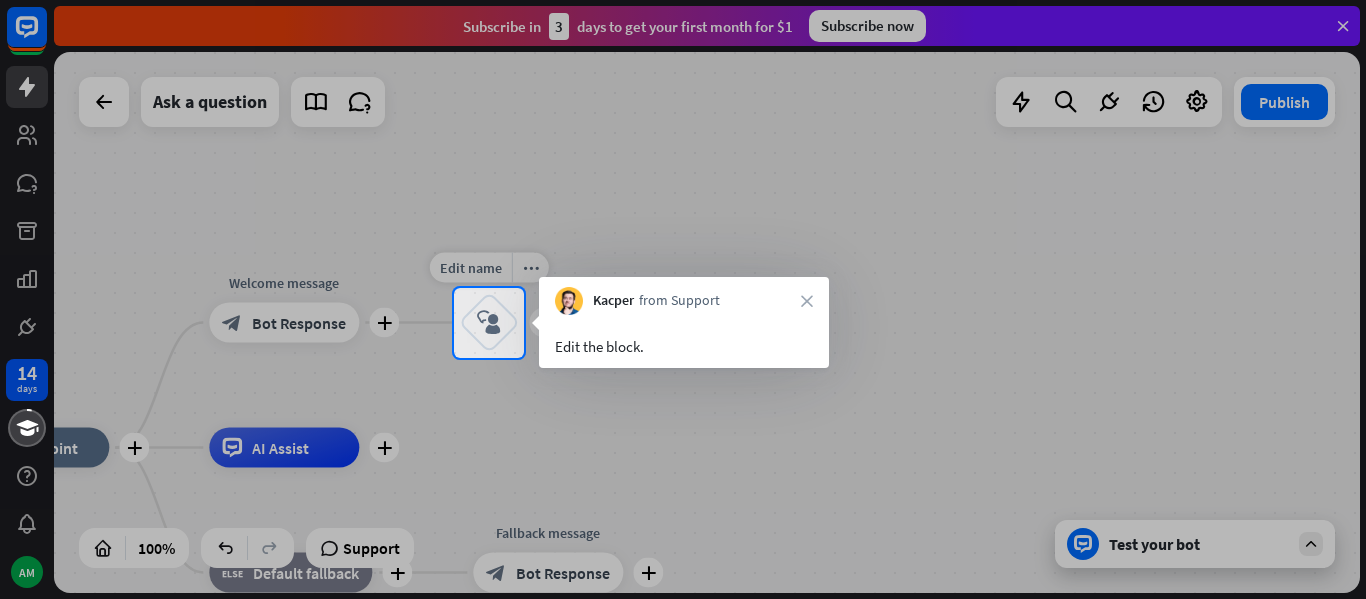 click on "block_user_input" at bounding box center [489, 323] 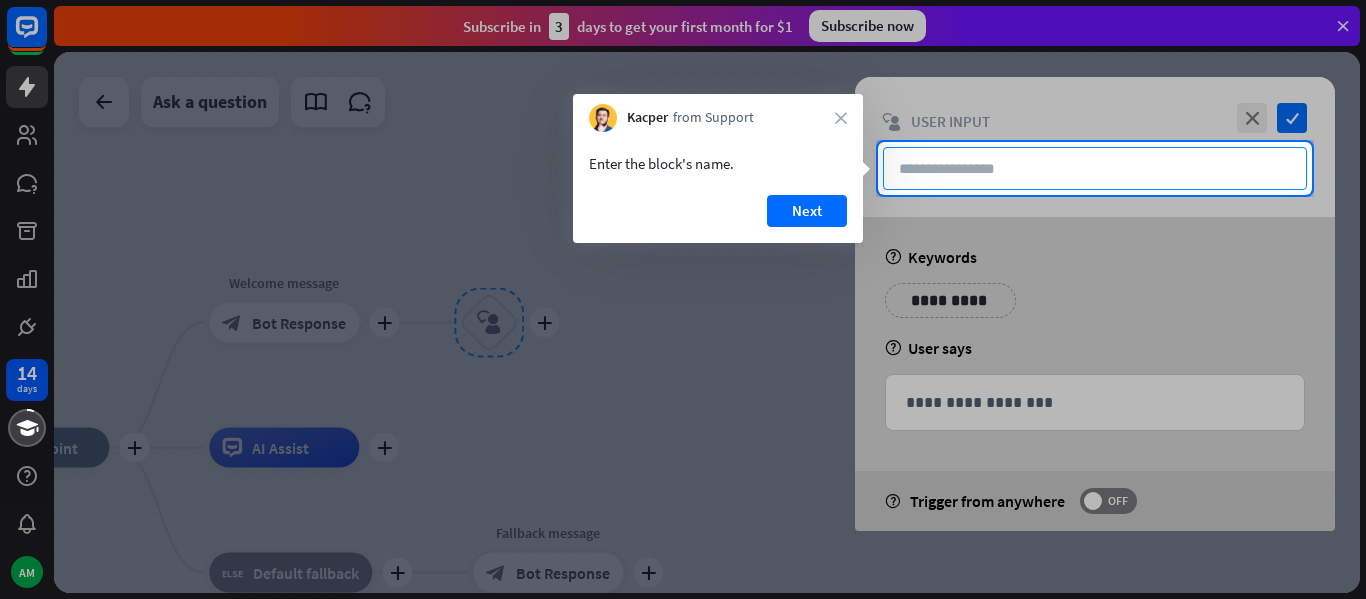 click at bounding box center (1095, 168) 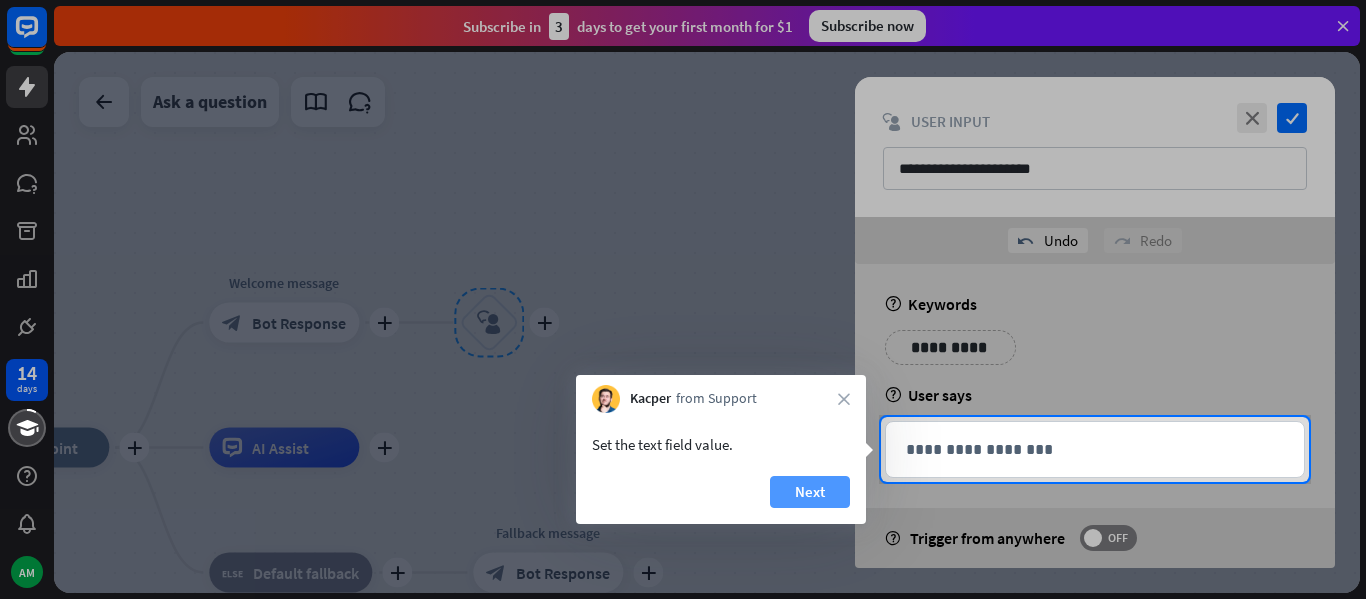 click on "Next" at bounding box center [810, 492] 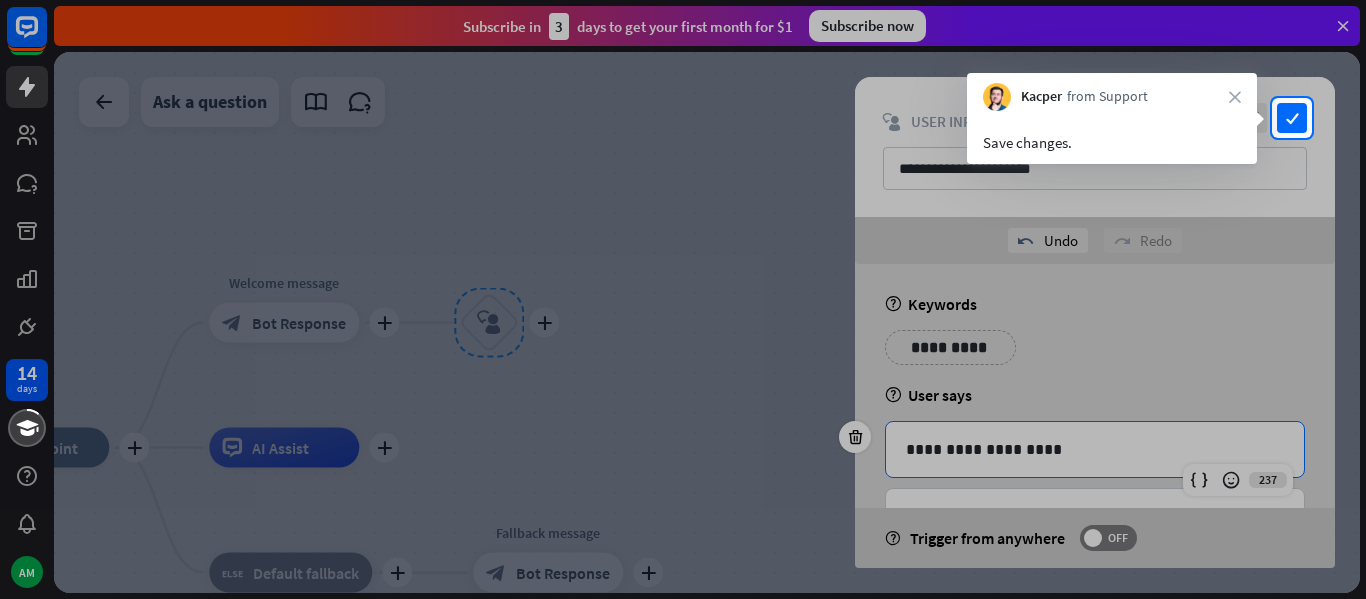 click on "Save changes." at bounding box center (1112, 137) 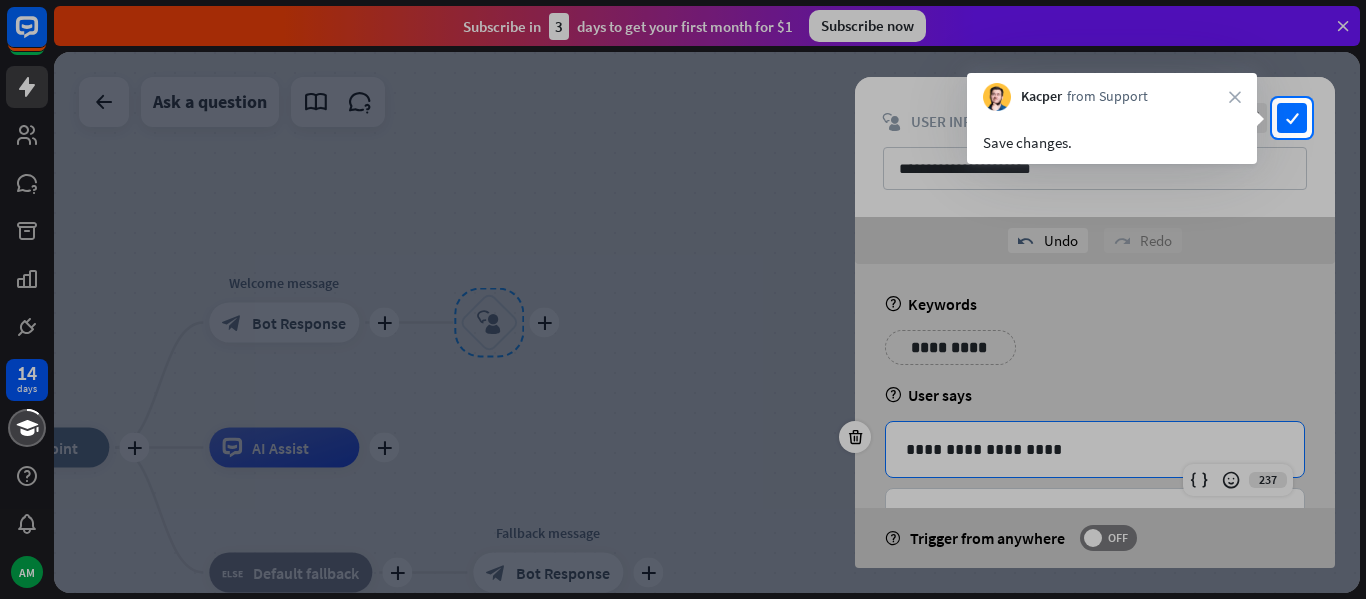 click on "close
check" at bounding box center (1269, 118) 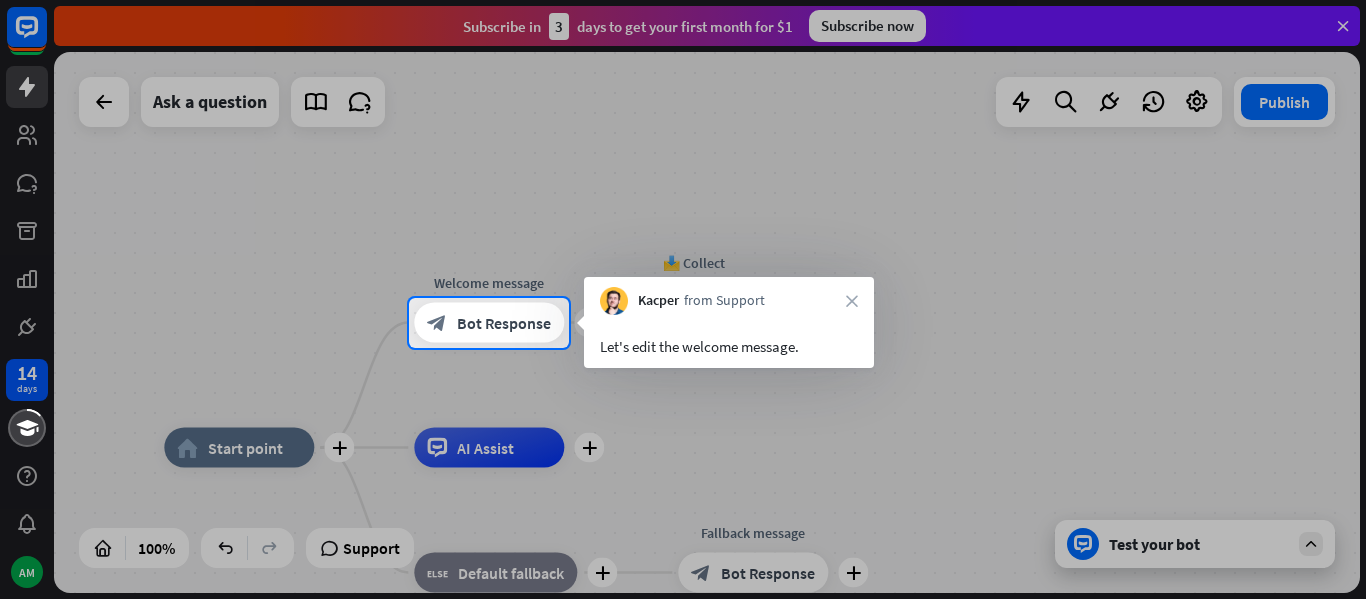 click on "Let's edit the welcome message." at bounding box center [729, 346] 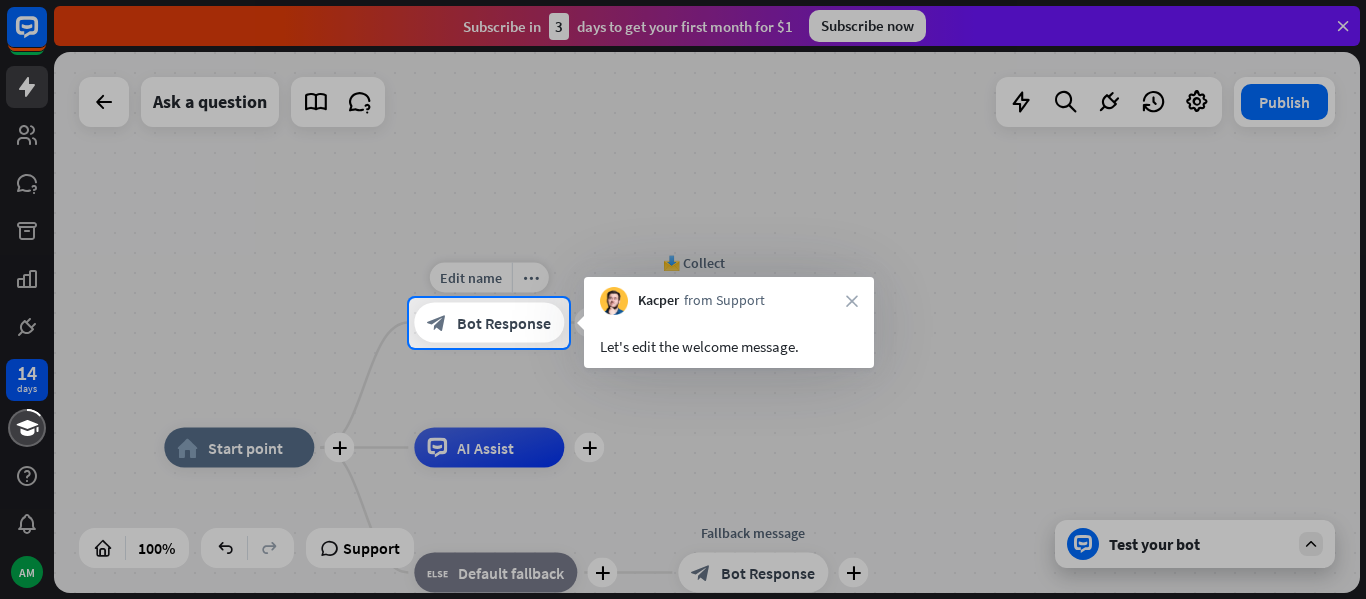 click on "Bot Response" at bounding box center [504, 323] 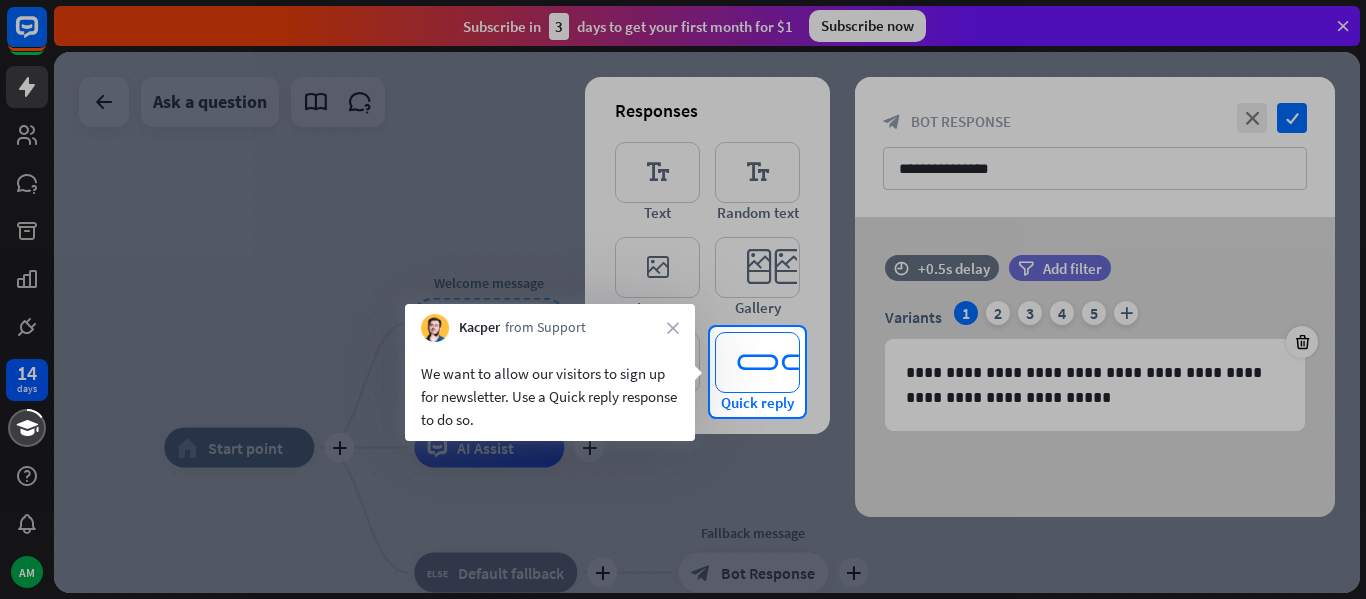 click on "editor_quick_replies" at bounding box center [757, 362] 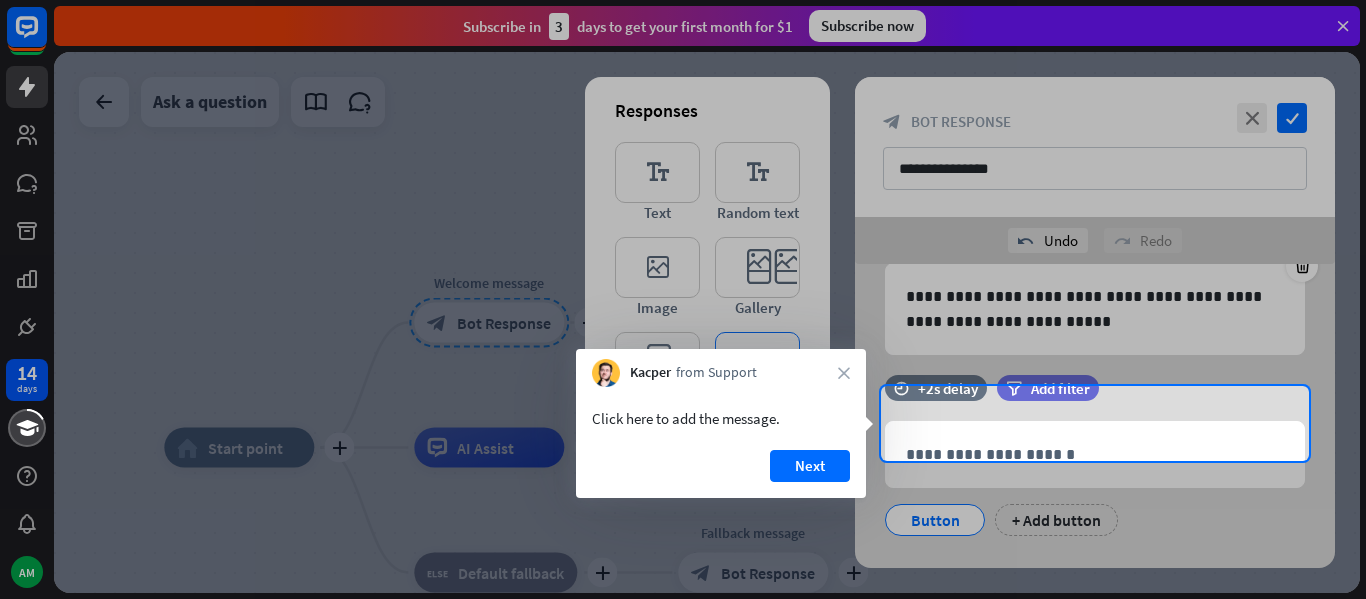scroll, scrollTop: 161, scrollLeft: 0, axis: vertical 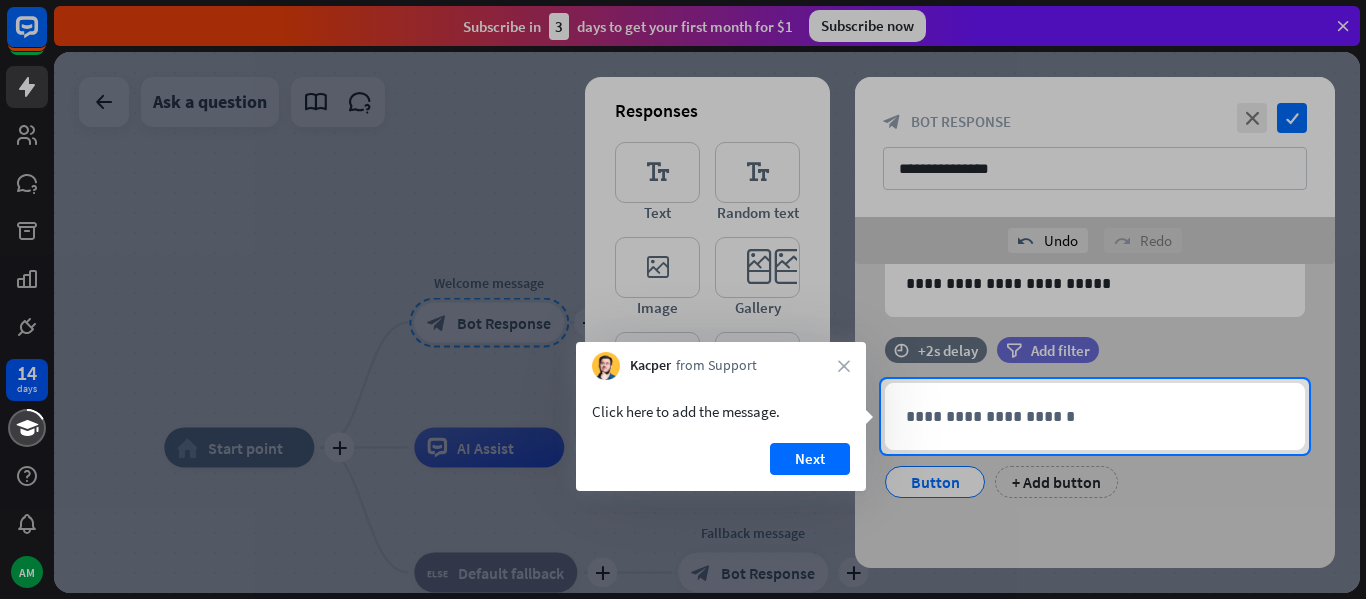 click on "Click here to add the message." at bounding box center [721, 406] 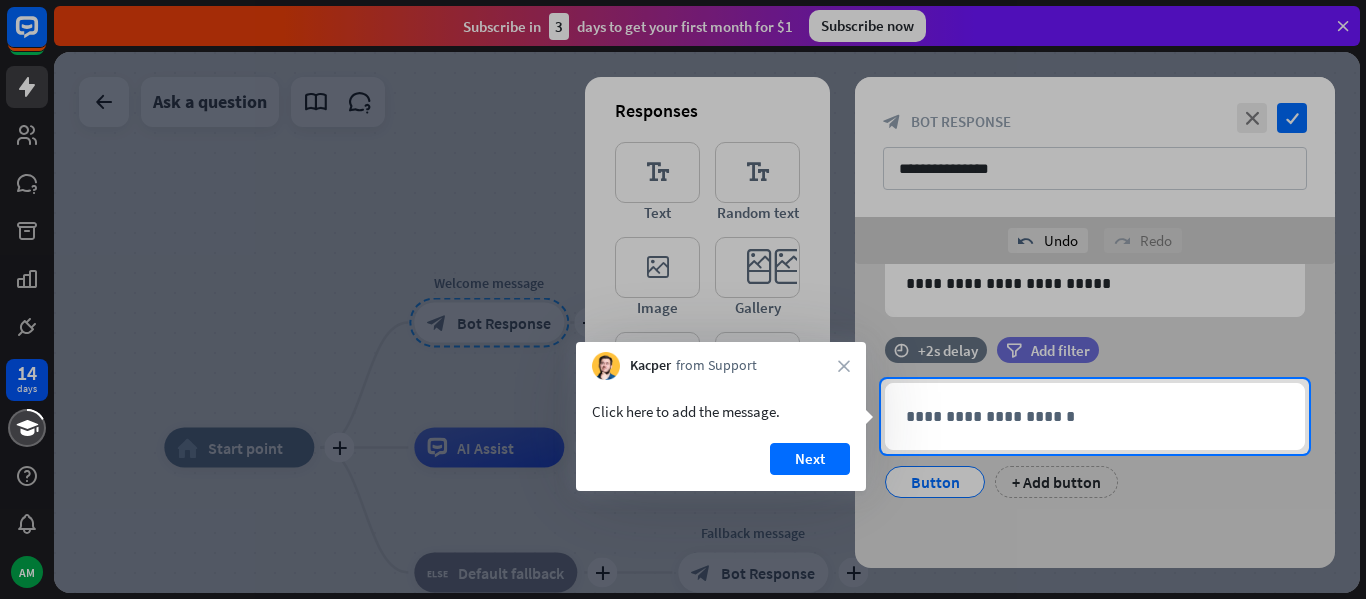 click on "Next" at bounding box center [810, 459] 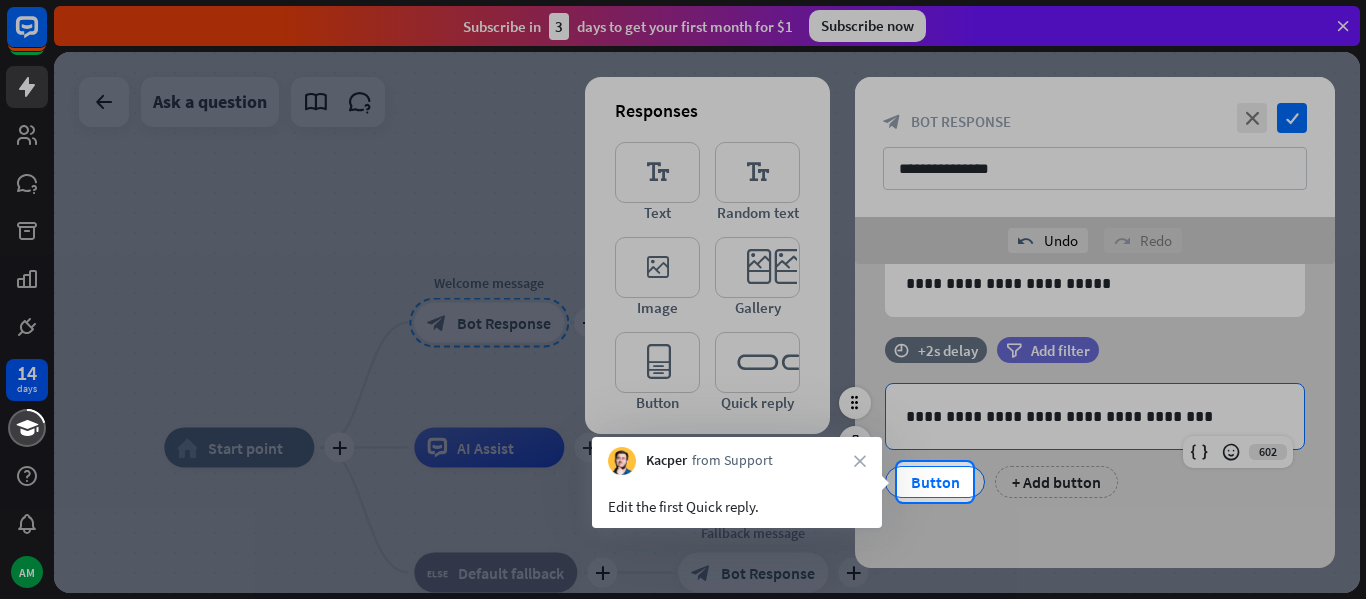 click on "Button" at bounding box center [935, 482] 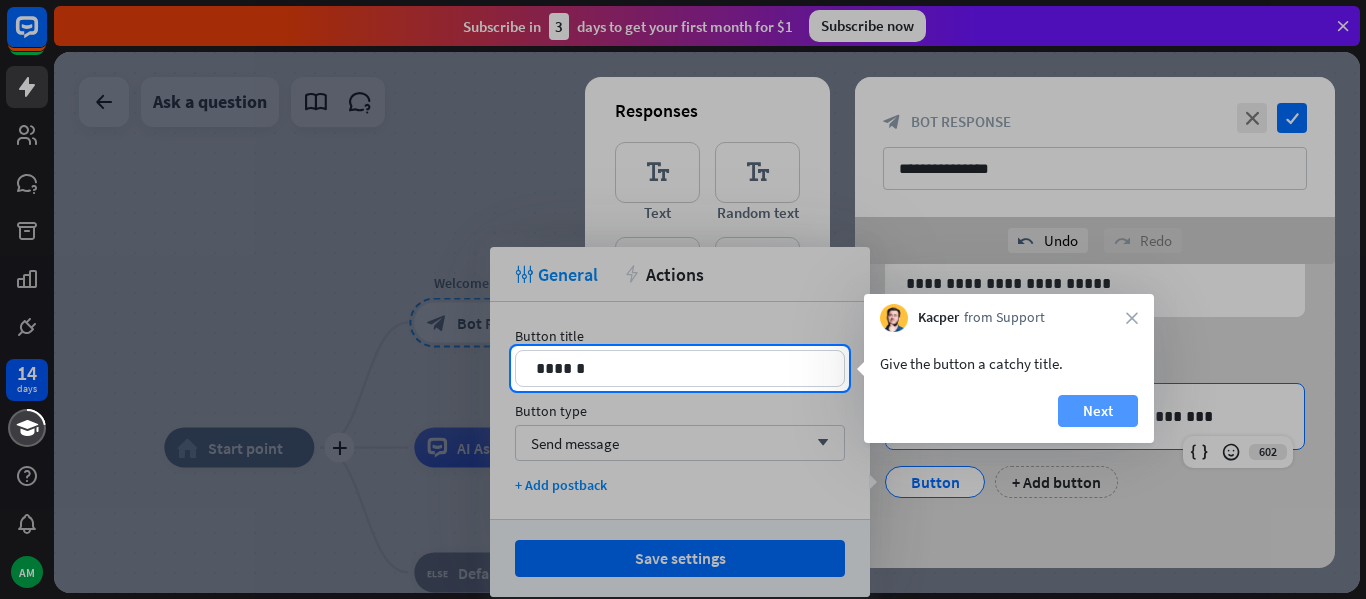 click on "Next" at bounding box center [1098, 411] 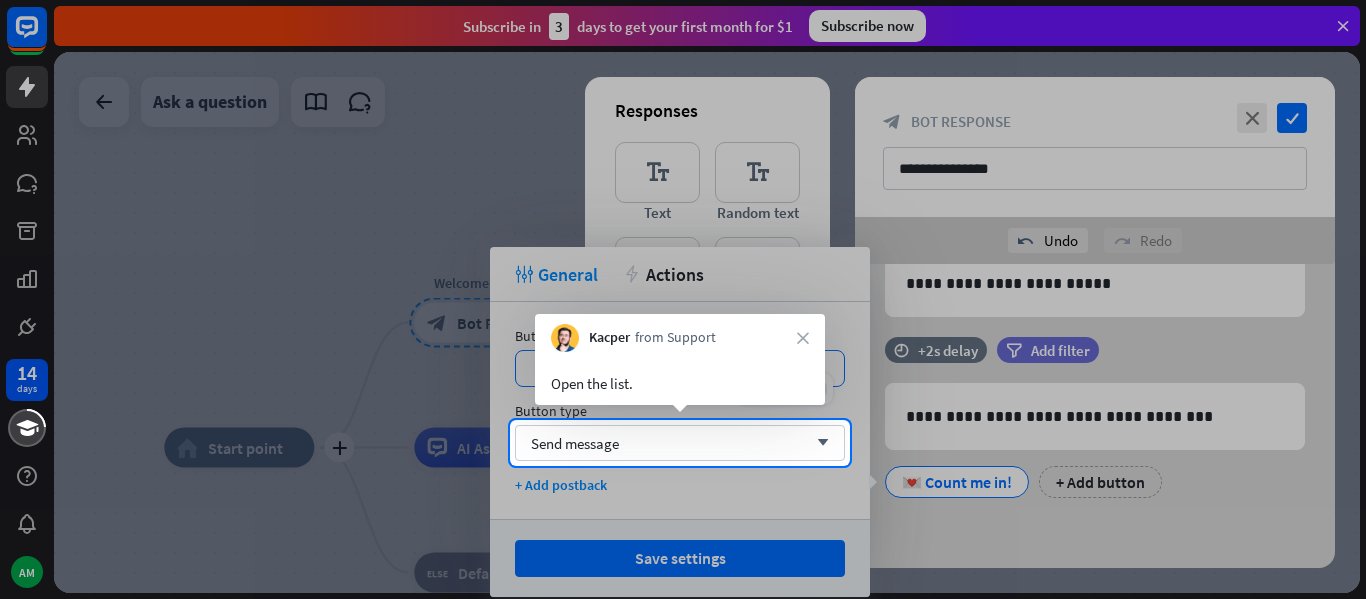 click at bounding box center [683, 532] 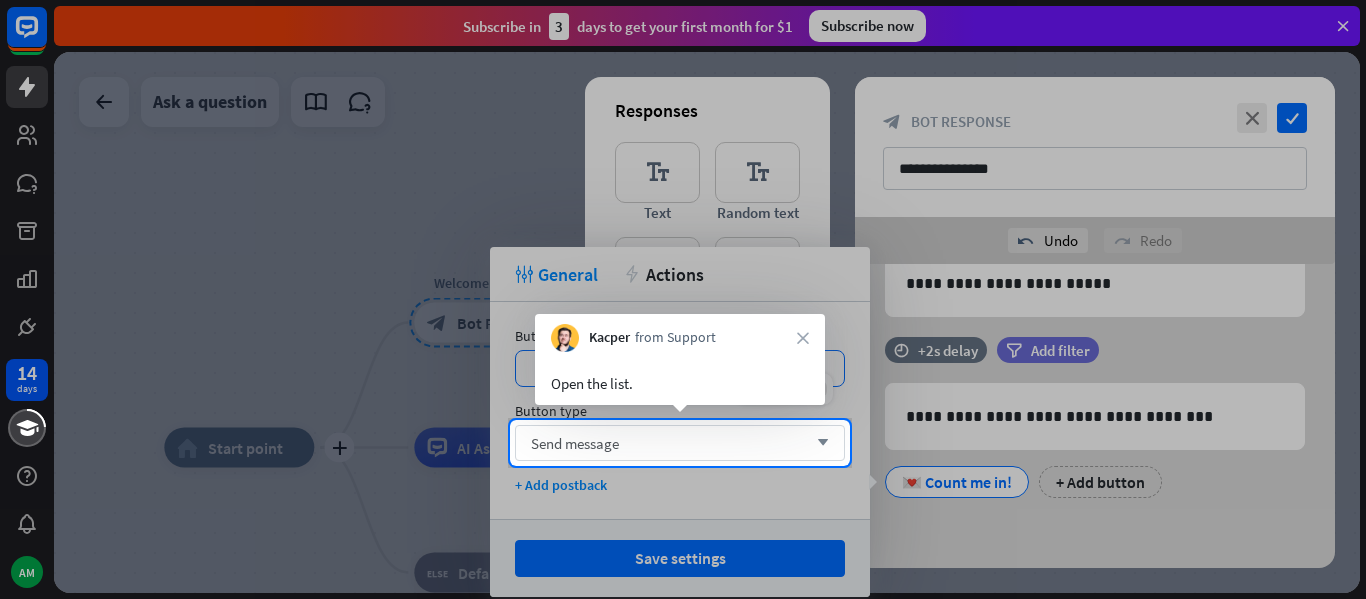 click on "Send message
arrow_down" at bounding box center (680, 443) 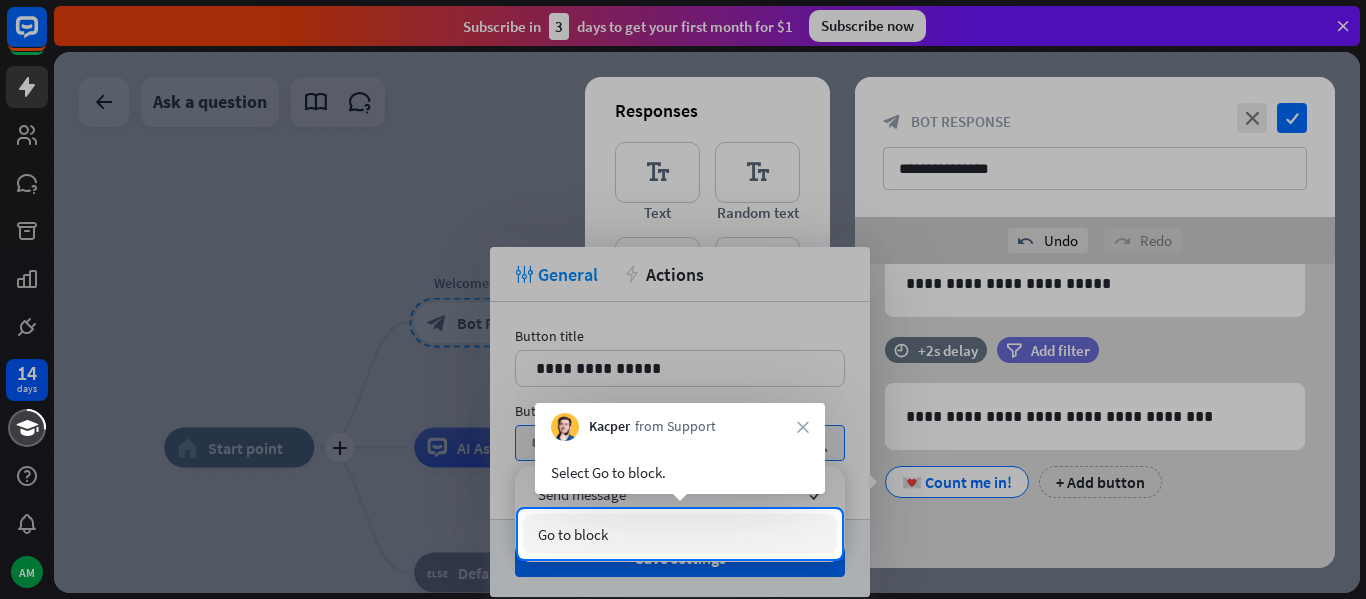 click on "Go to block" at bounding box center (680, 534) 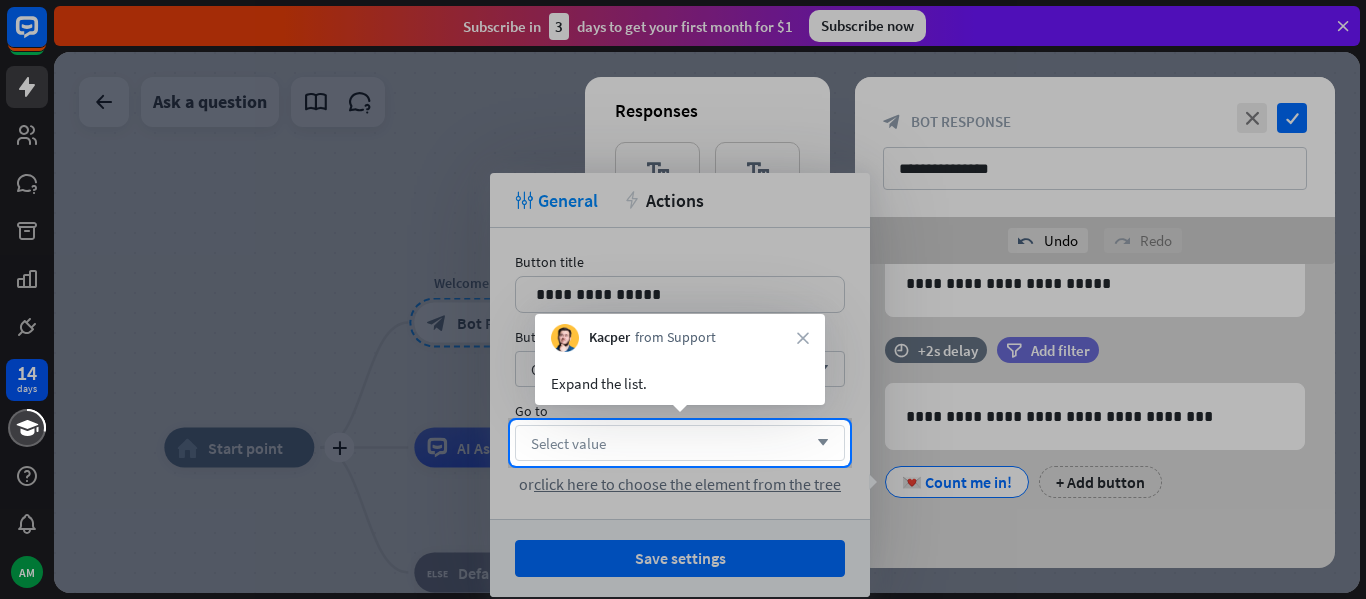 click on "Select value
arrow_down" at bounding box center (680, 443) 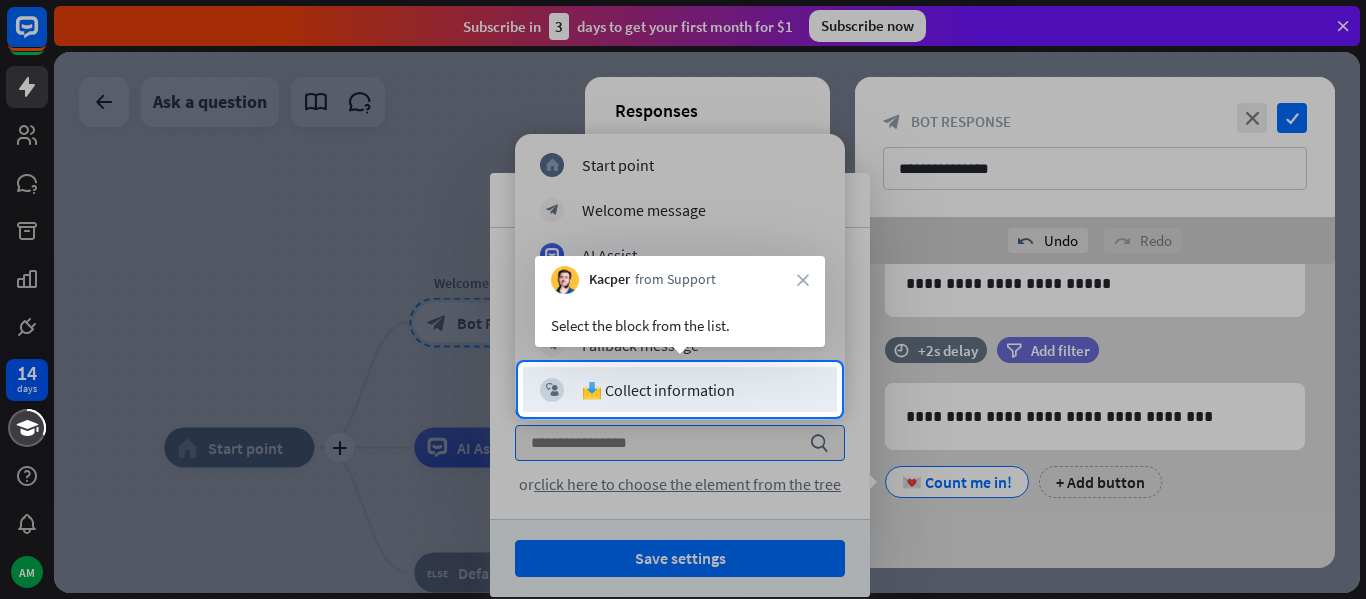 click on "block_user_input
📩 Collect information" at bounding box center (680, 390) 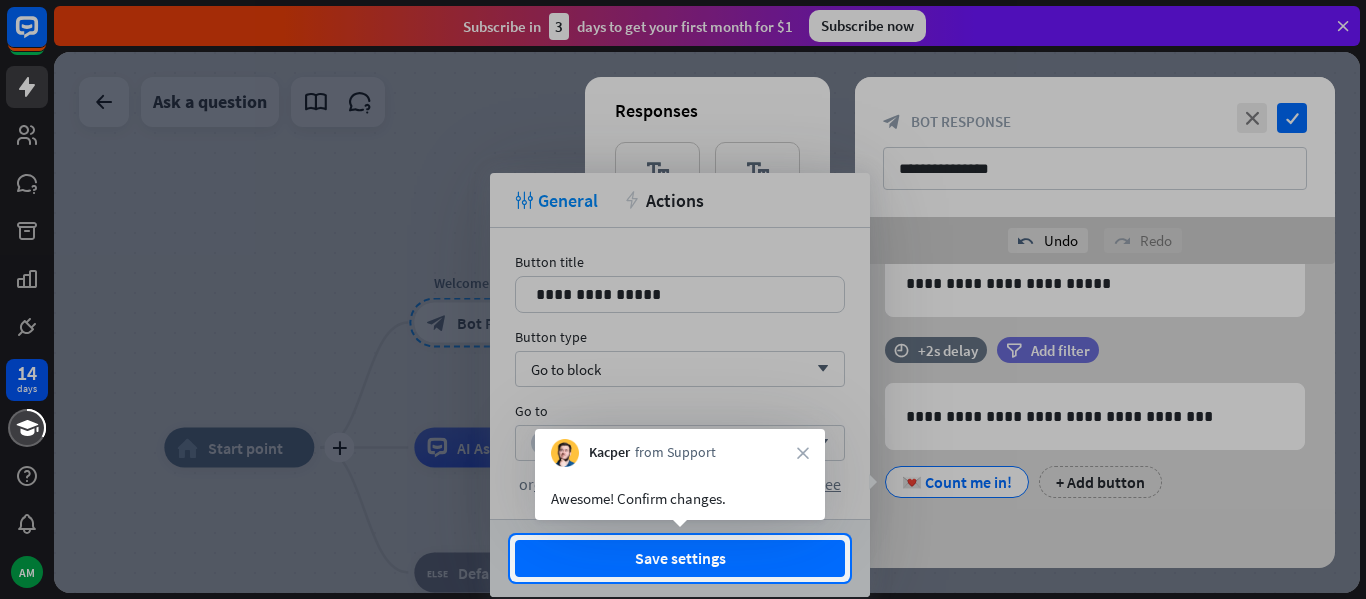 click on "Awesome! Confirm changes." at bounding box center [680, 493] 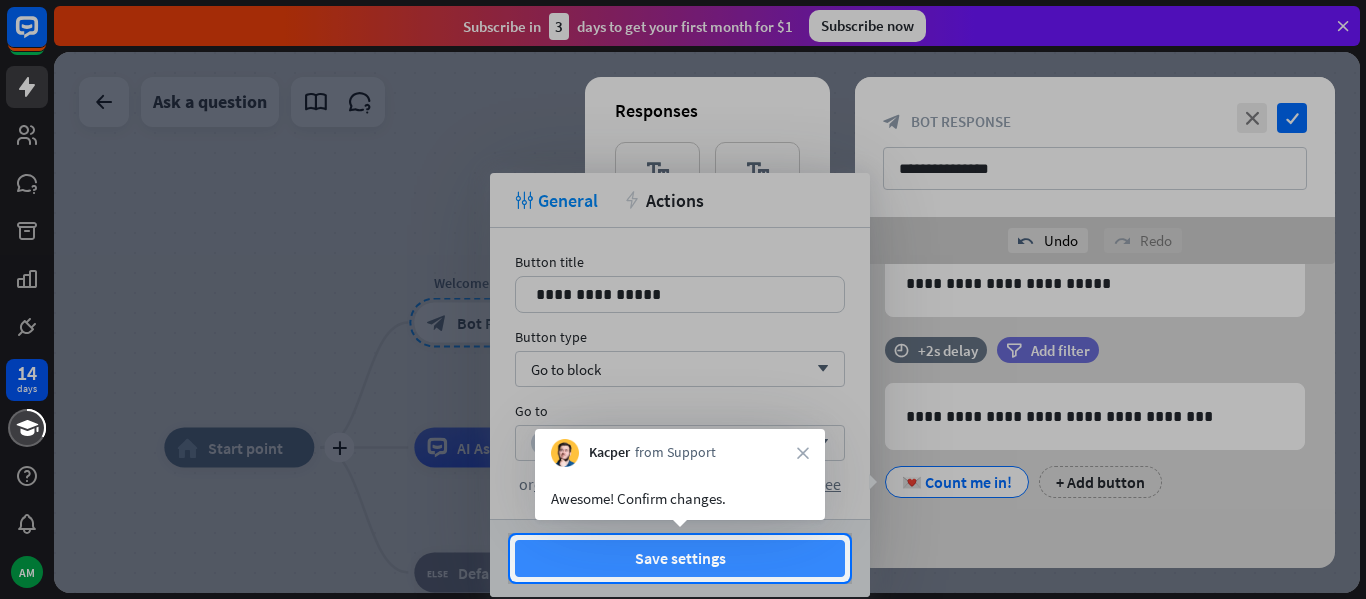 click on "Save settings" at bounding box center (680, 558) 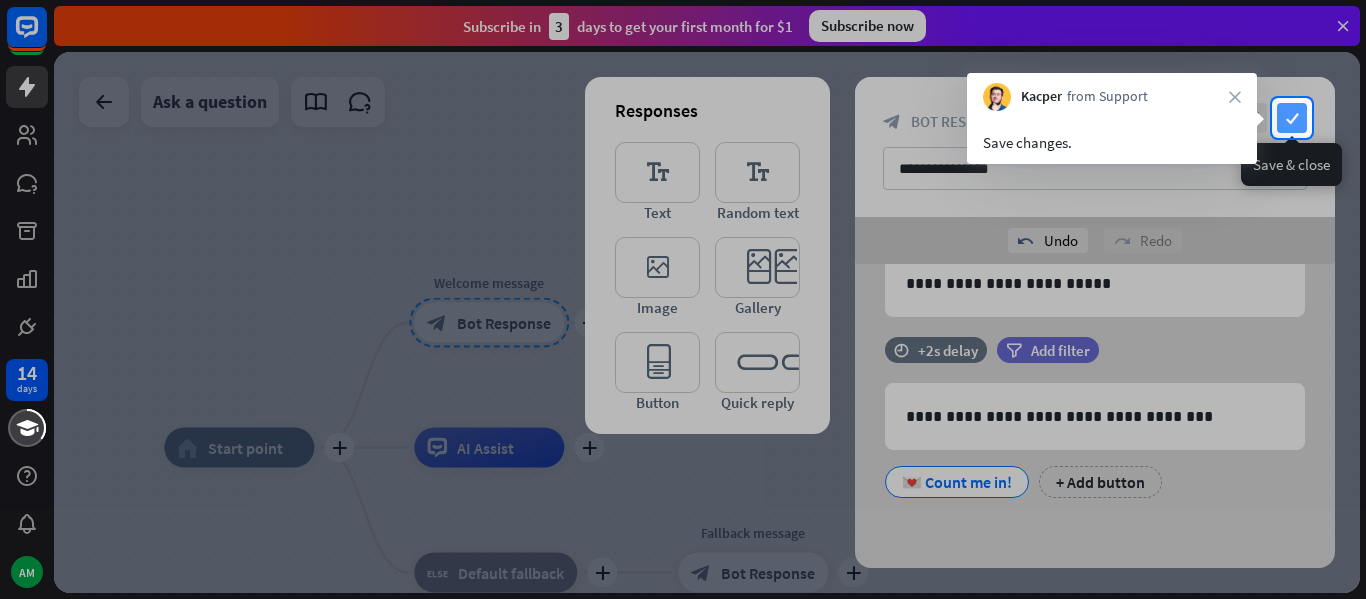click on "check" at bounding box center (1292, 118) 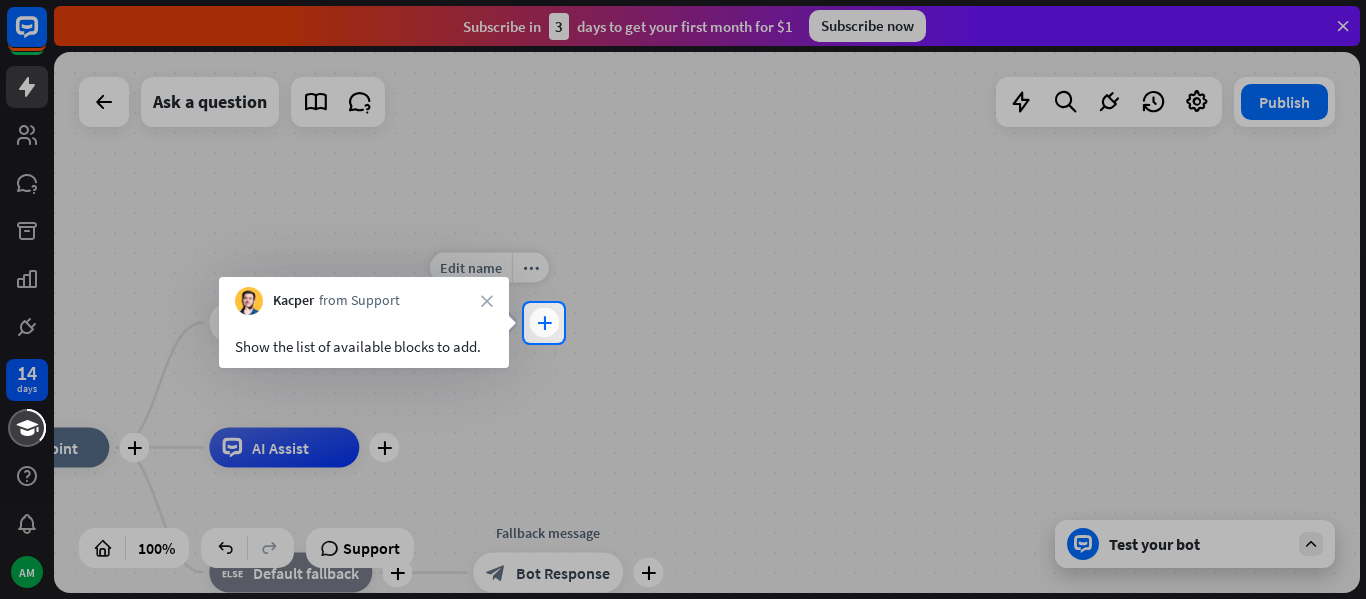 click on "plus" at bounding box center (544, 323) 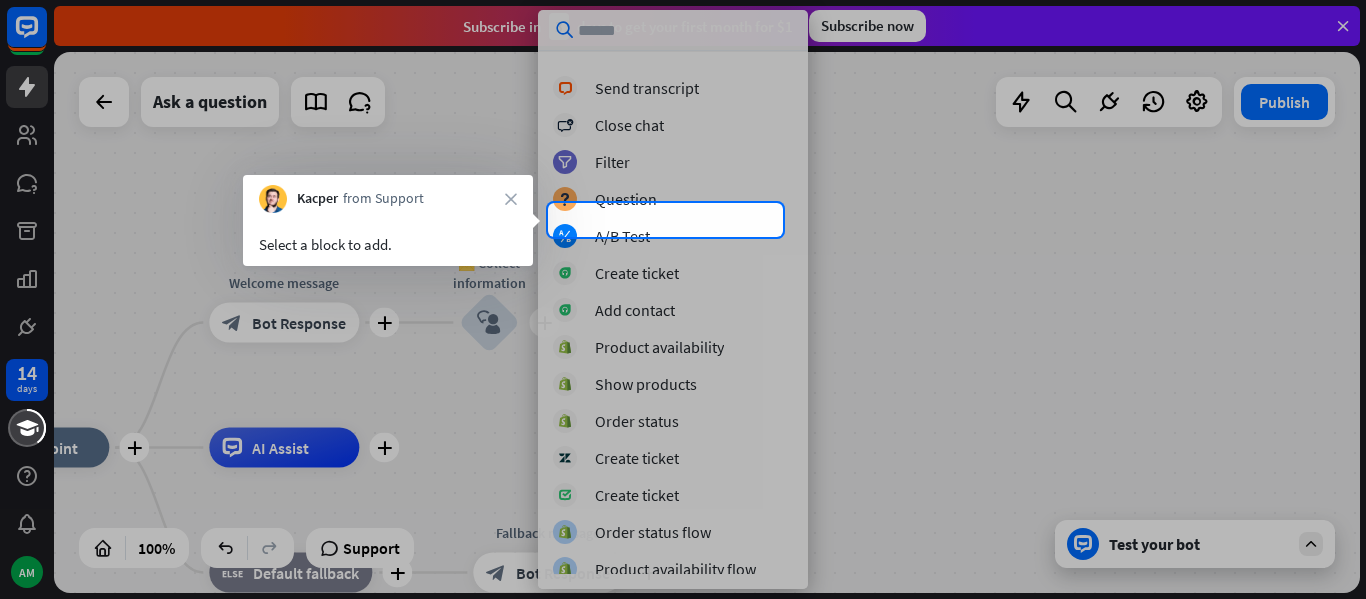 scroll, scrollTop: 478, scrollLeft: 0, axis: vertical 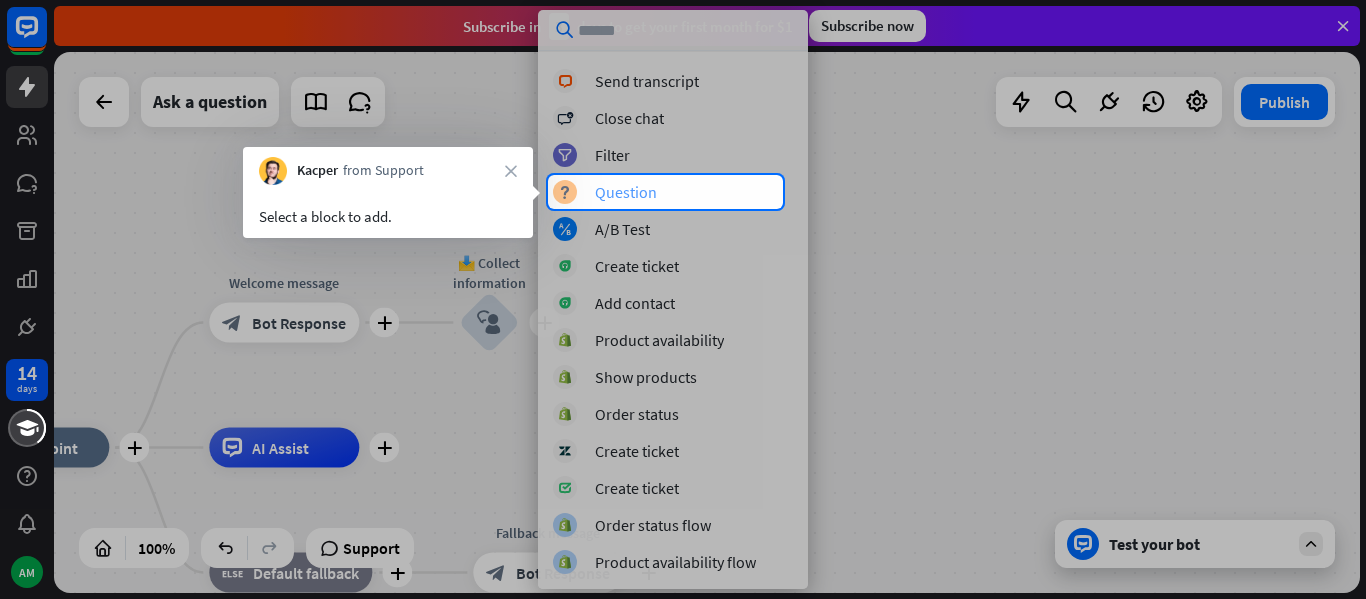 click on "block_question
Question" at bounding box center (673, 192) 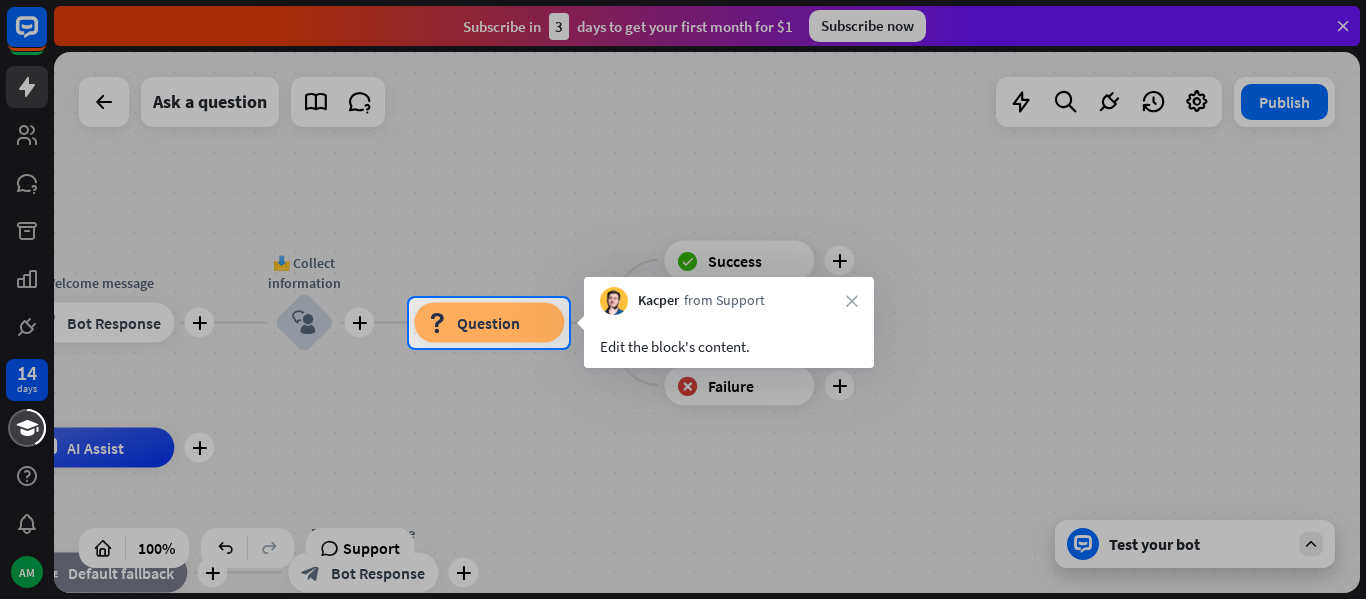 click at bounding box center (683, 149) 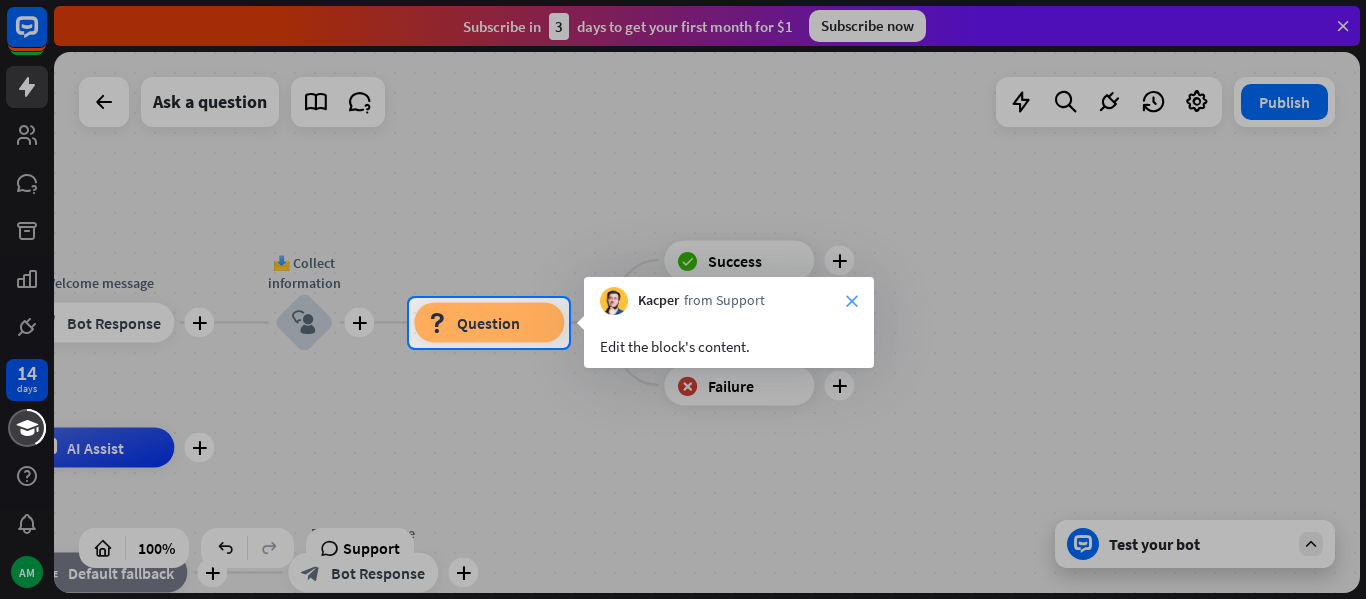 click on "close" at bounding box center (852, 301) 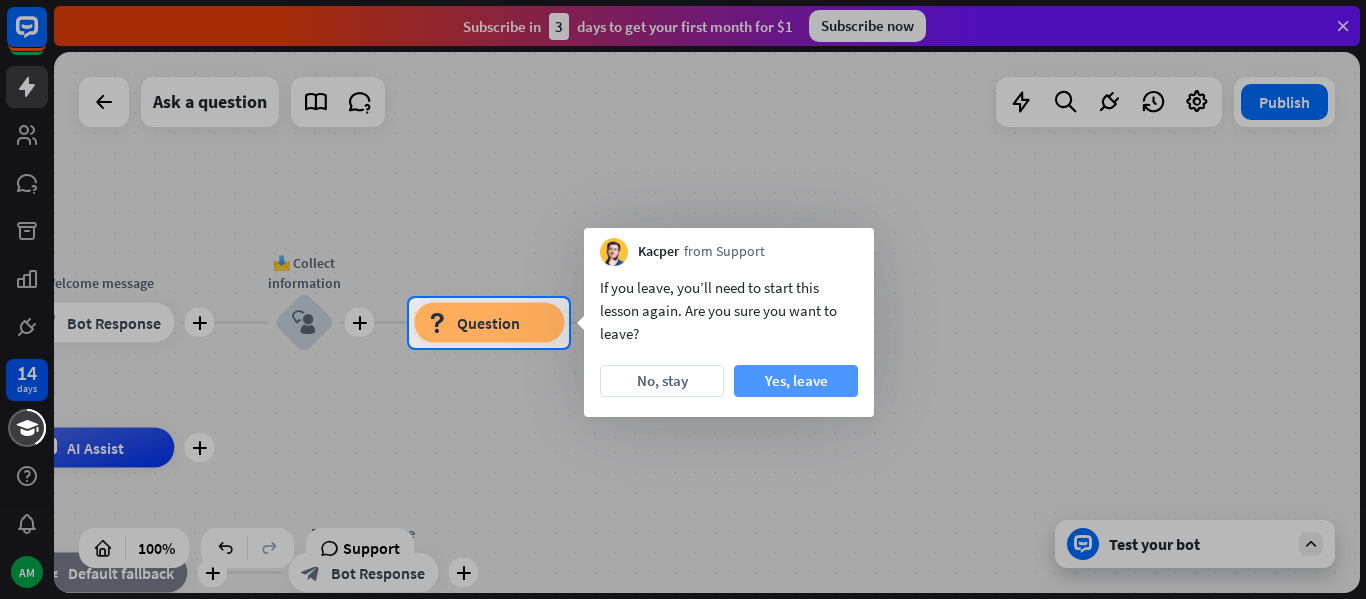 click on "Yes, leave" at bounding box center (796, 381) 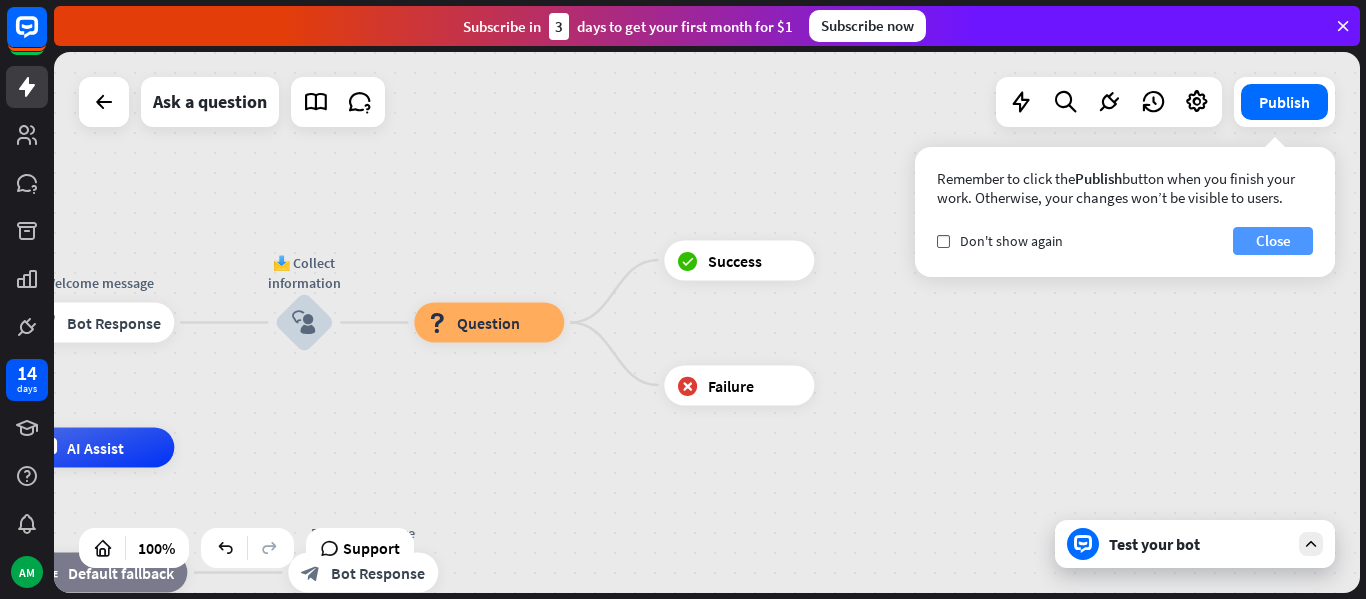 click on "Close" at bounding box center (1273, 241) 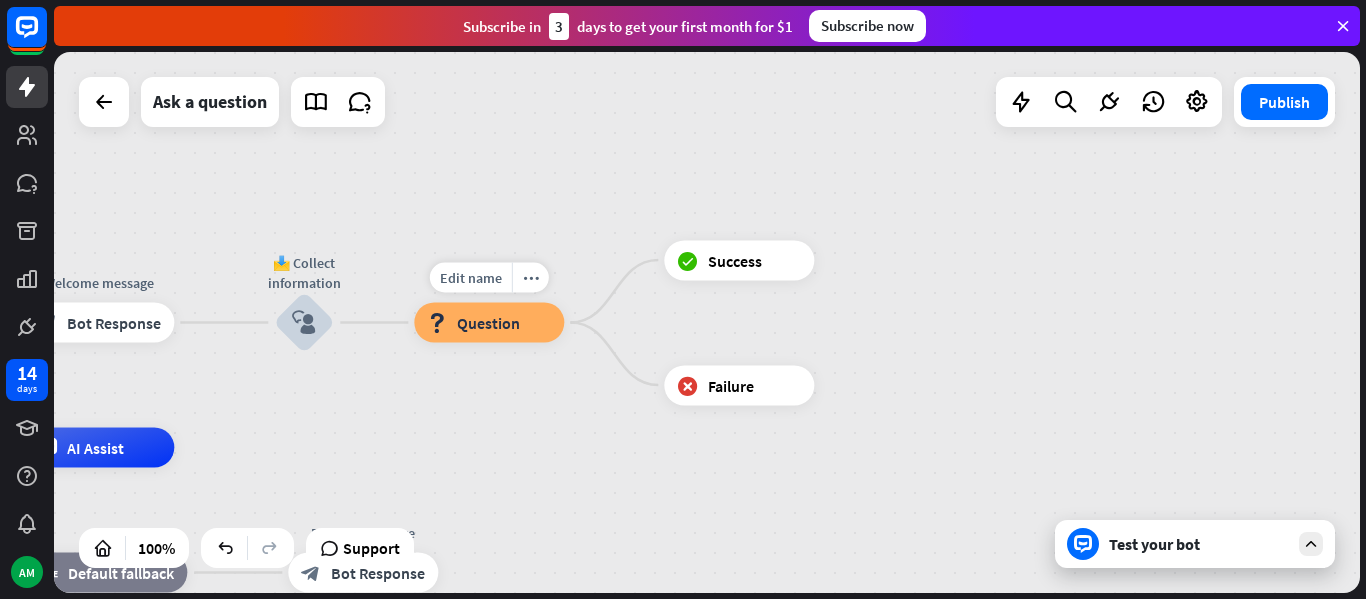click on "block_question   Question" at bounding box center (489, 323) 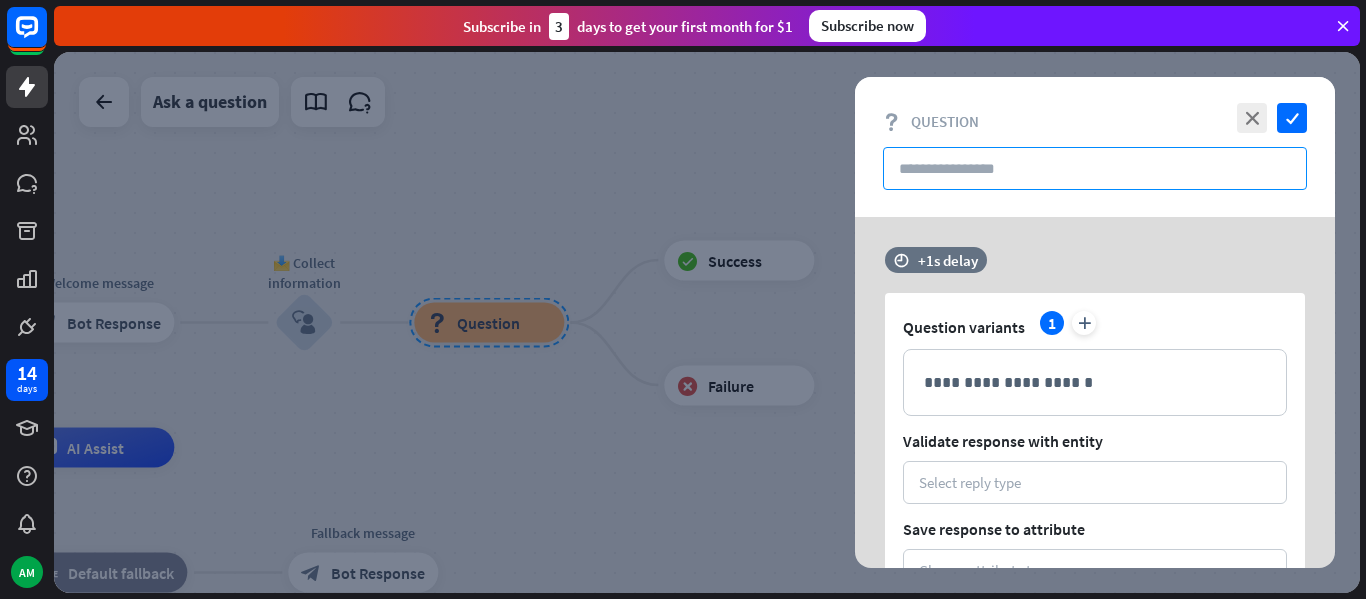 click at bounding box center [1095, 168] 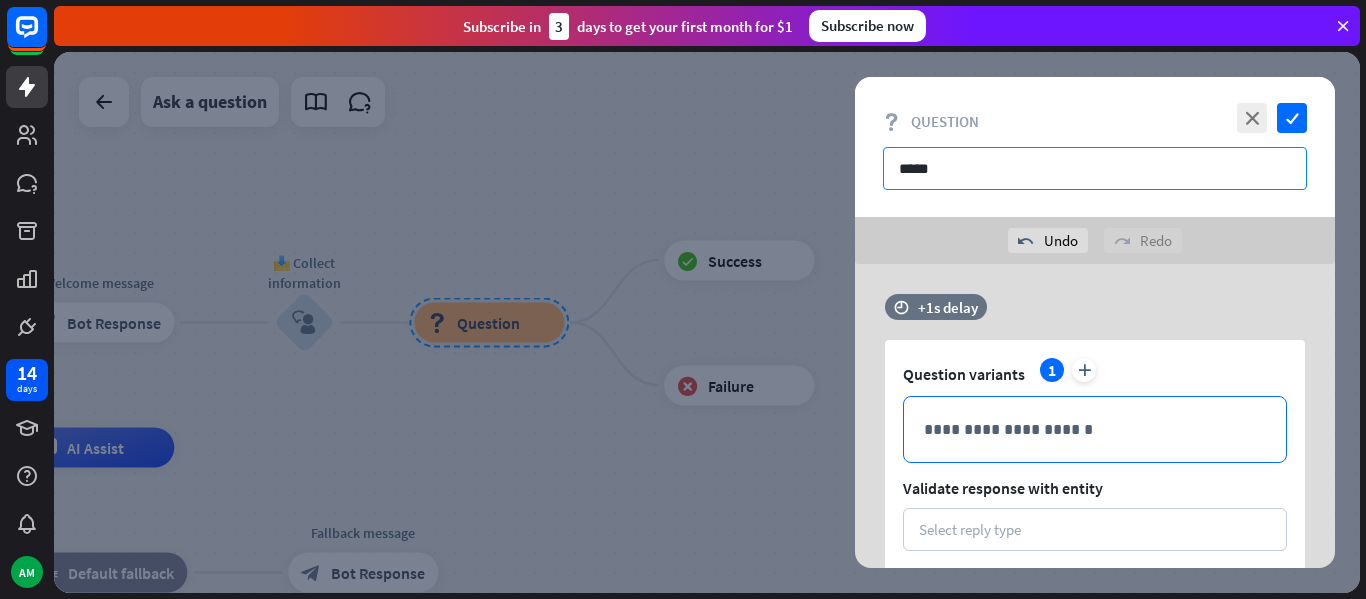 type on "****" 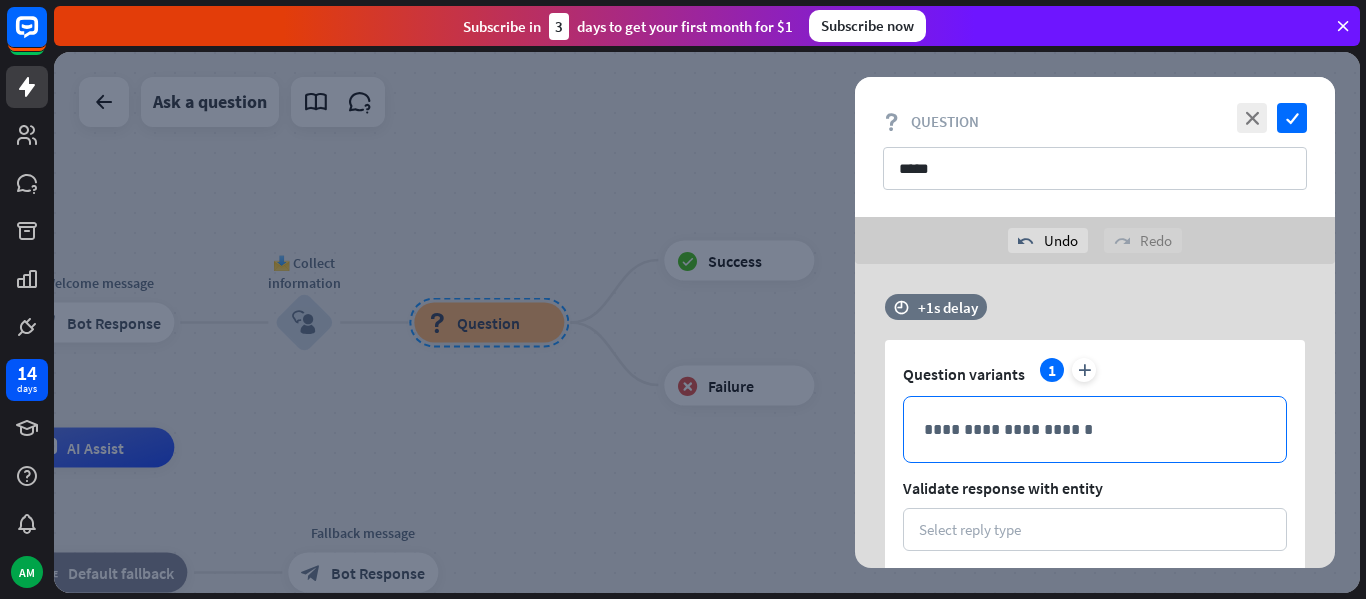 click on "**********" at bounding box center (1095, 429) 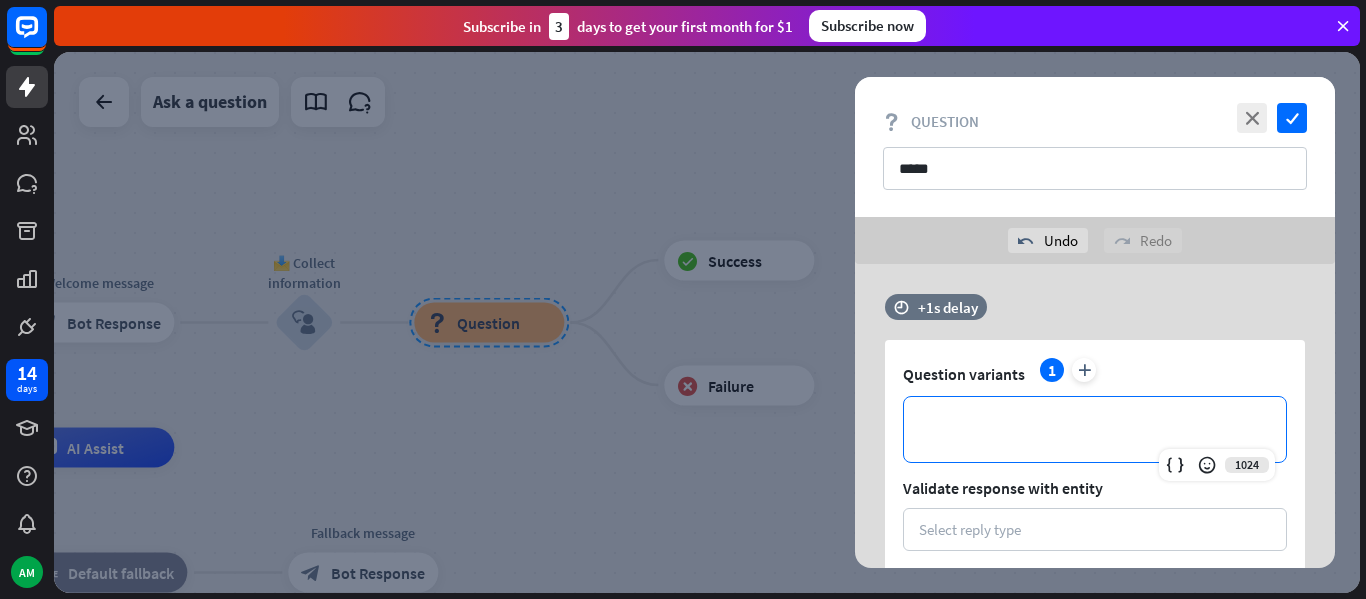 type 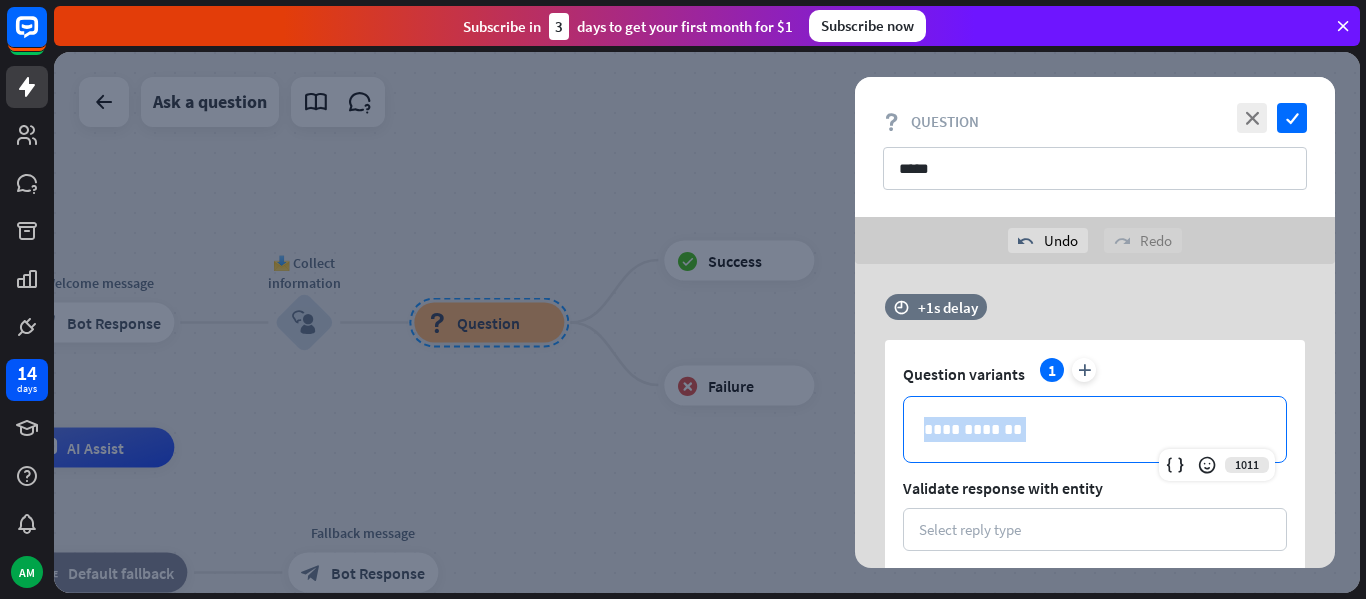 drag, startPoint x: 1037, startPoint y: 429, endPoint x: 865, endPoint y: 437, distance: 172.18594 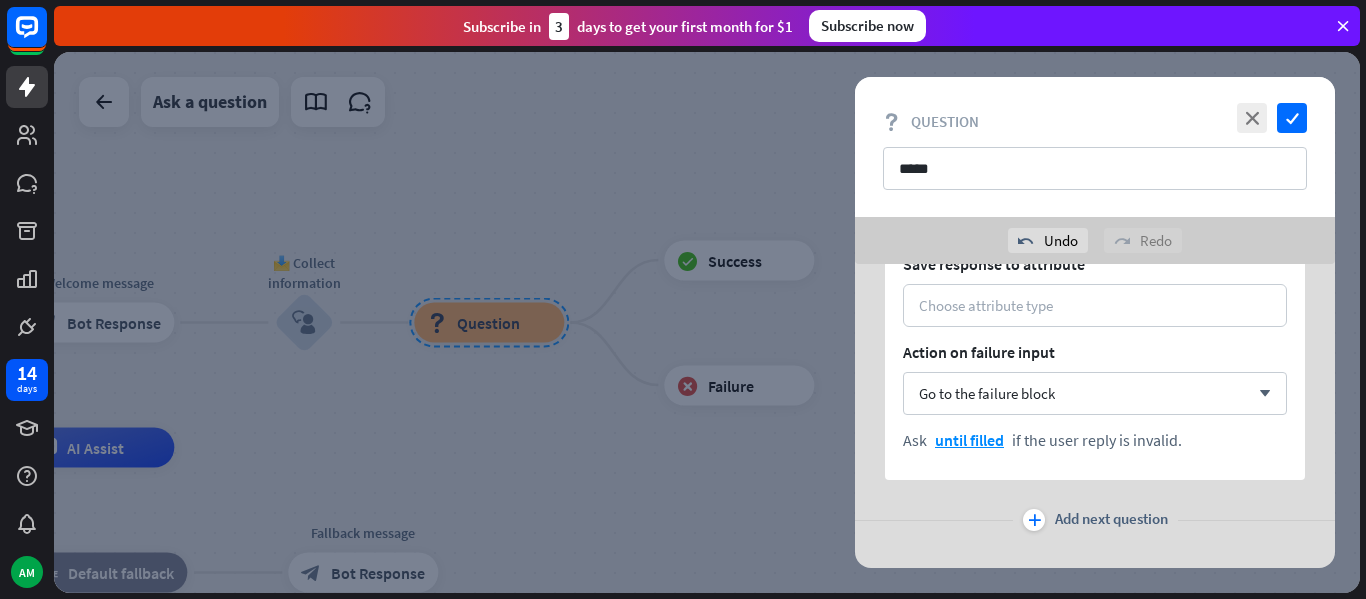 scroll, scrollTop: 400, scrollLeft: 0, axis: vertical 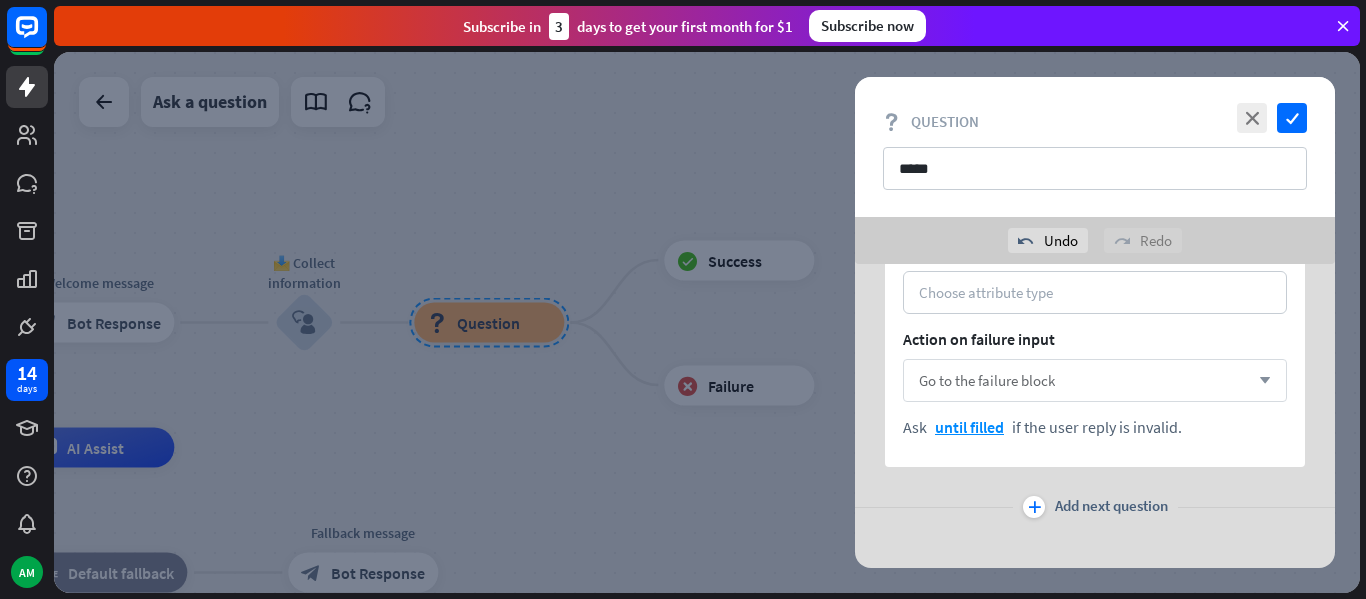click on "Go to the failure block" at bounding box center (987, 380) 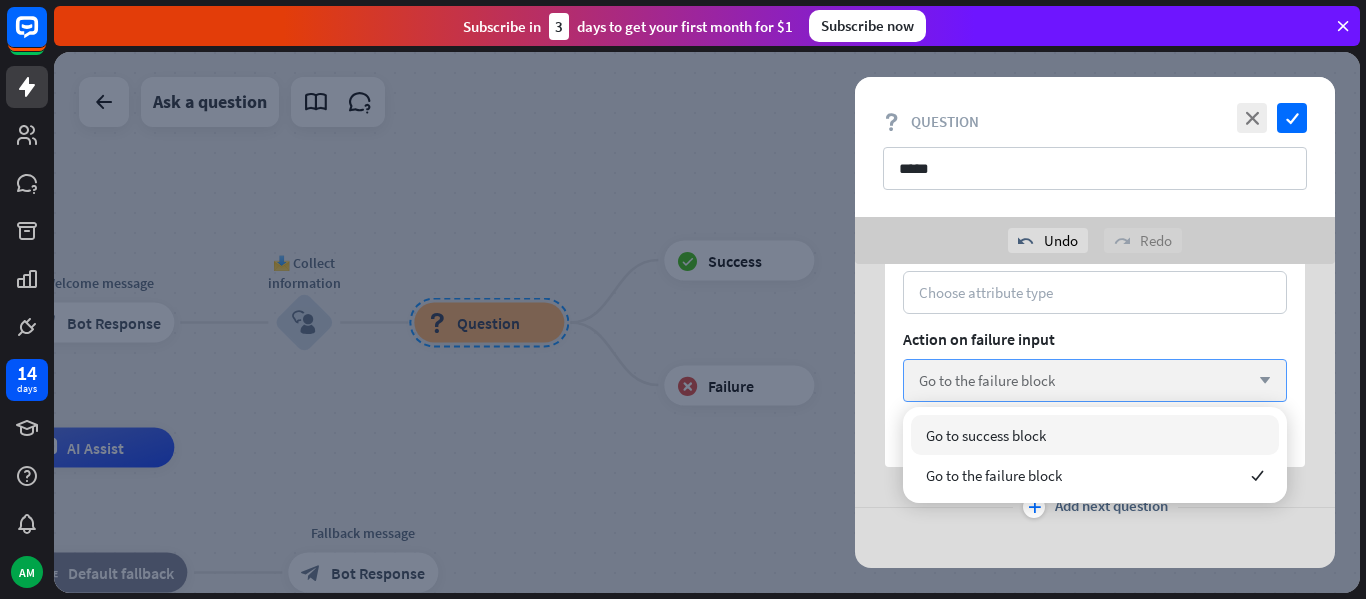 click on "Go to the failure block" at bounding box center [987, 380] 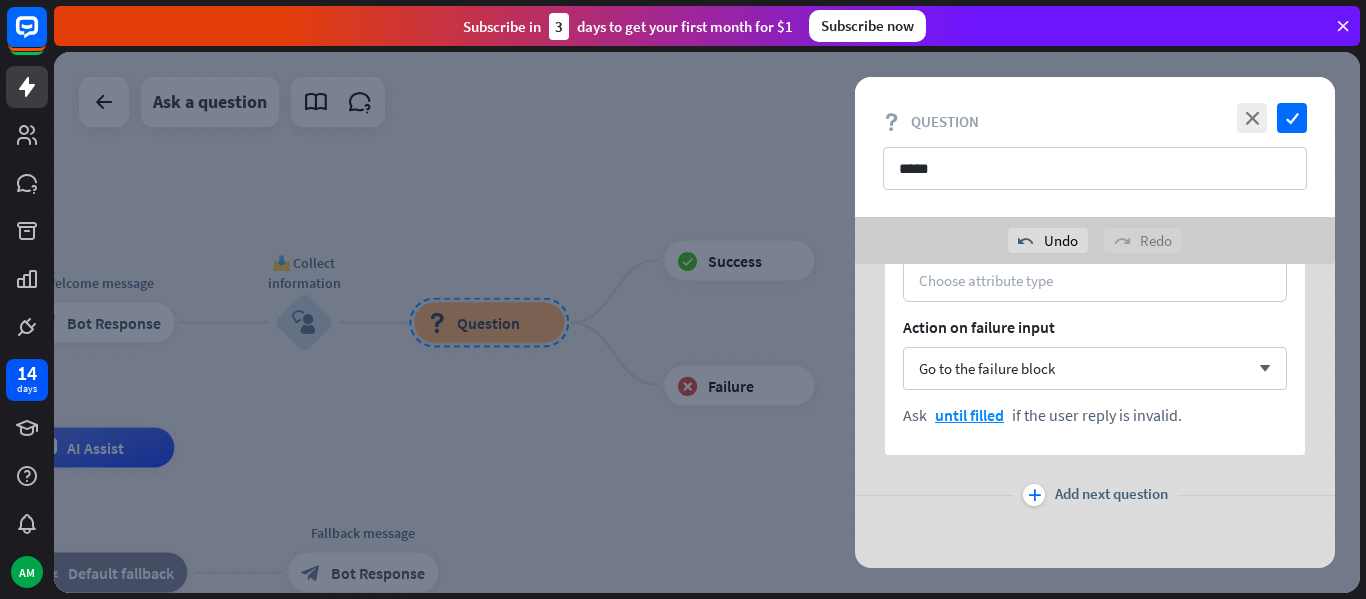 scroll, scrollTop: 419, scrollLeft: 0, axis: vertical 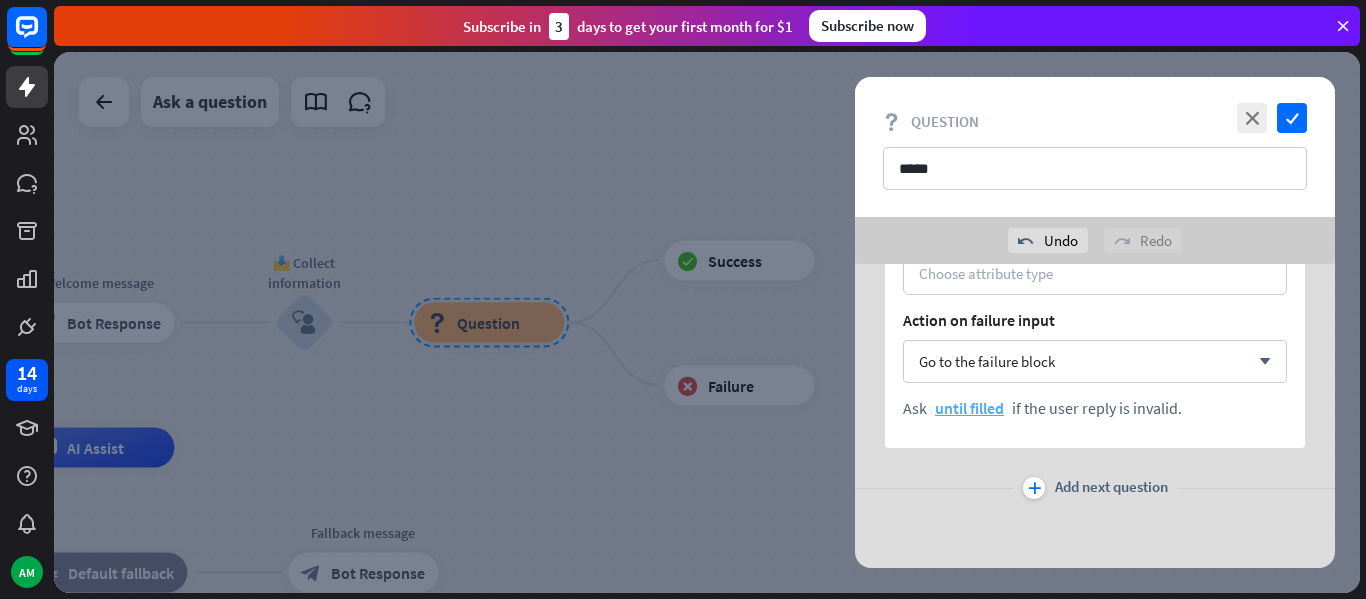 click on "until filled" at bounding box center (969, 408) 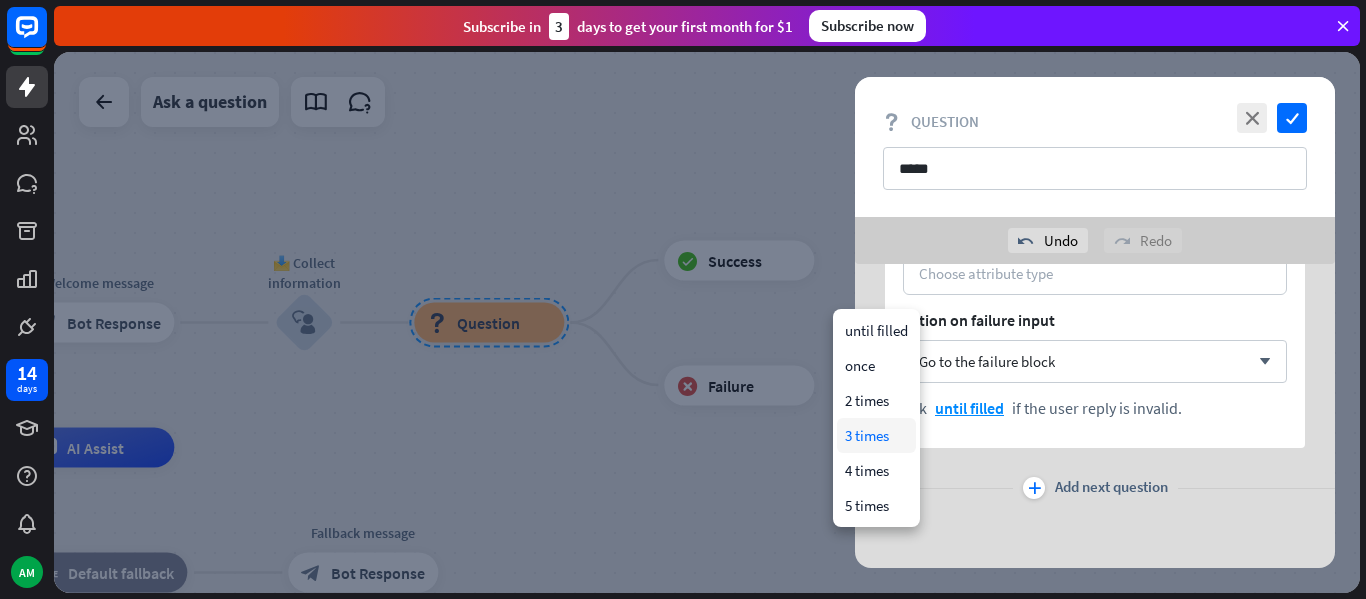 click on "3 times" at bounding box center (876, 435) 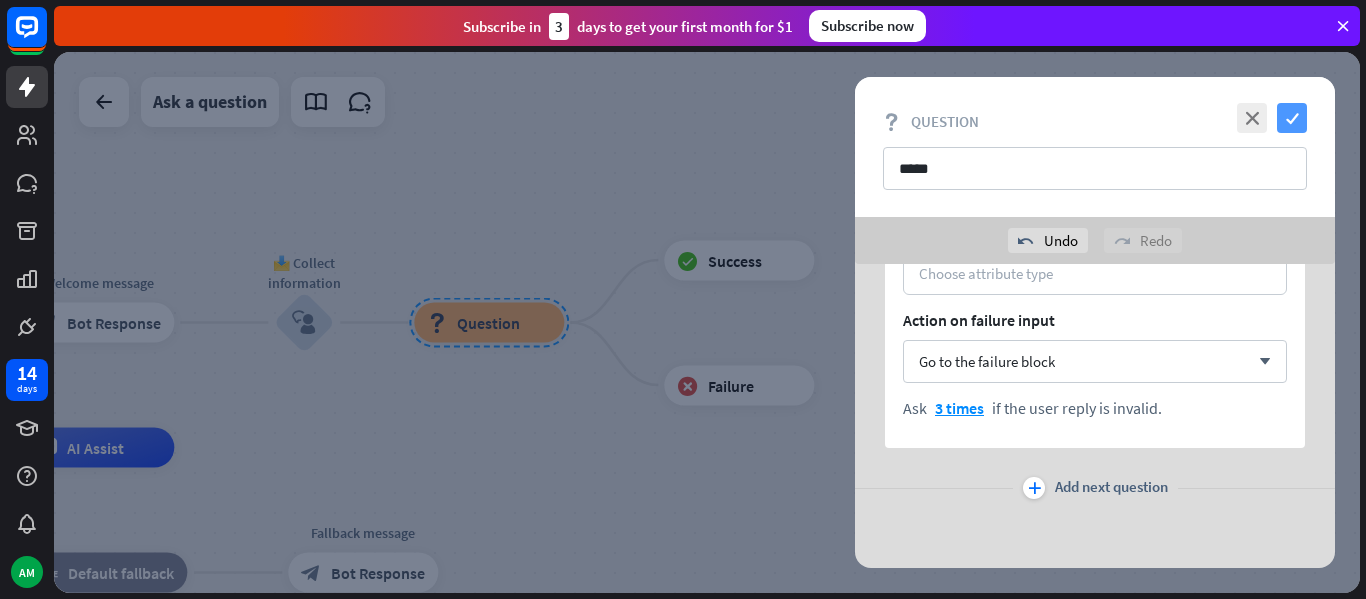 click on "check" at bounding box center (1292, 118) 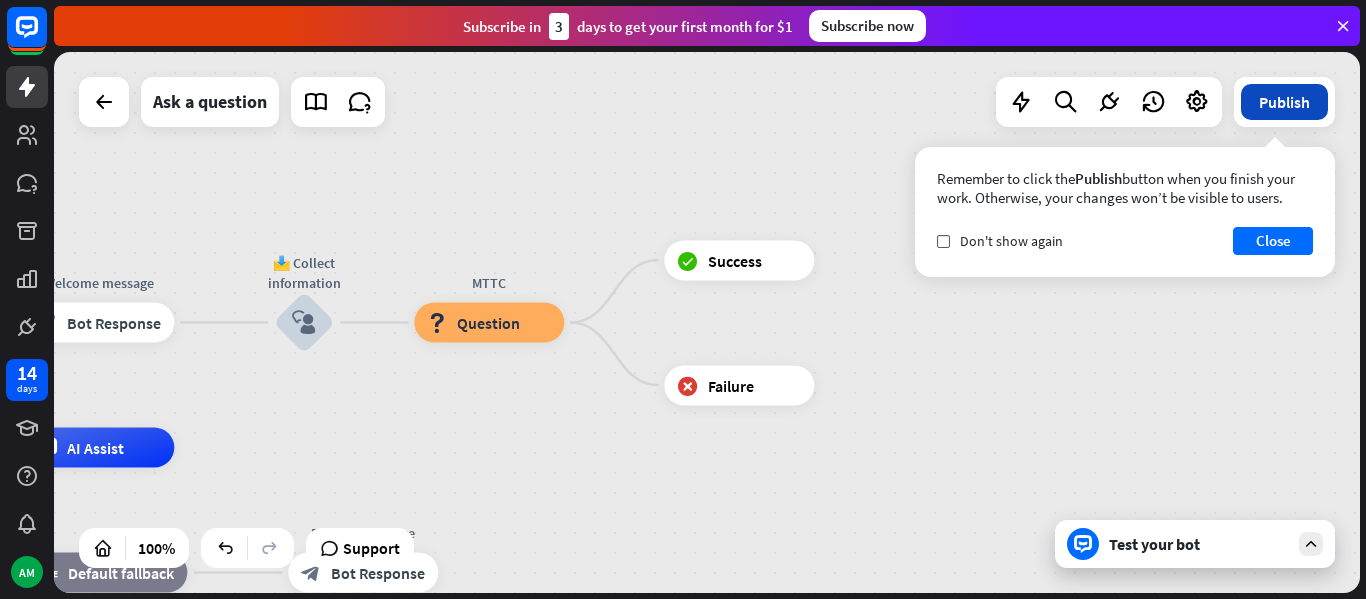 click on "Publish" at bounding box center [1284, 102] 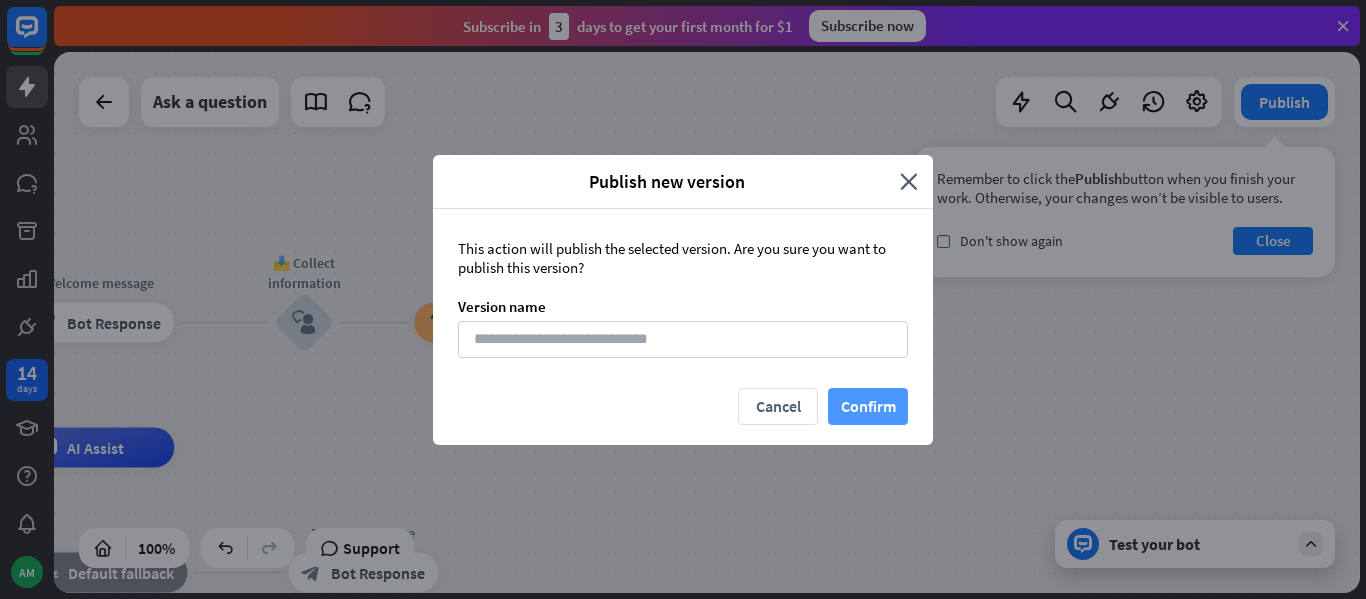 click on "Confirm" at bounding box center (868, 406) 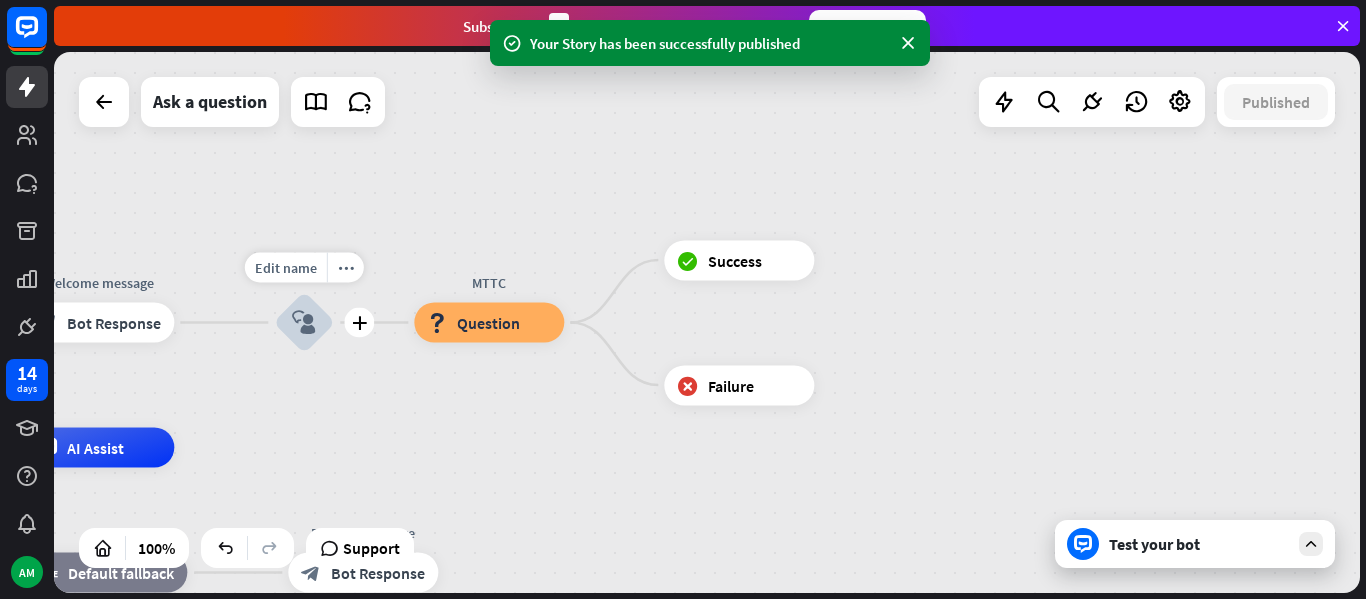 click on "block_user_input" at bounding box center (304, 323) 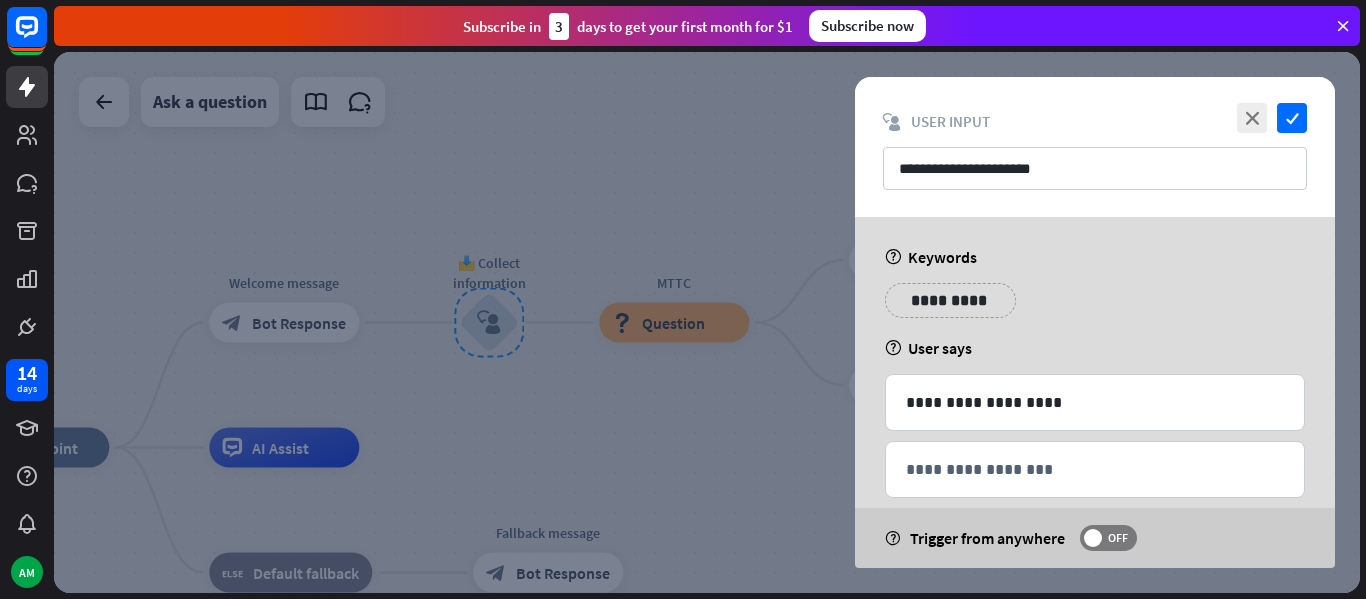 drag, startPoint x: 293, startPoint y: 317, endPoint x: 308, endPoint y: 315, distance: 15.132746 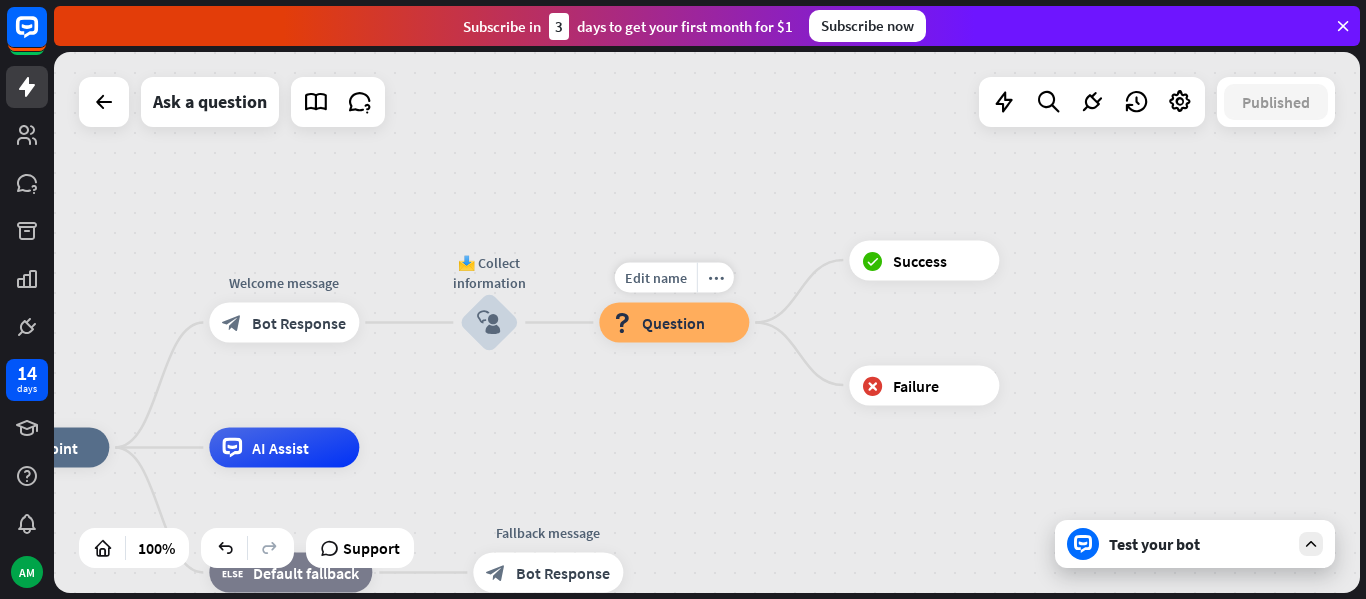 click on "Question" at bounding box center [673, 323] 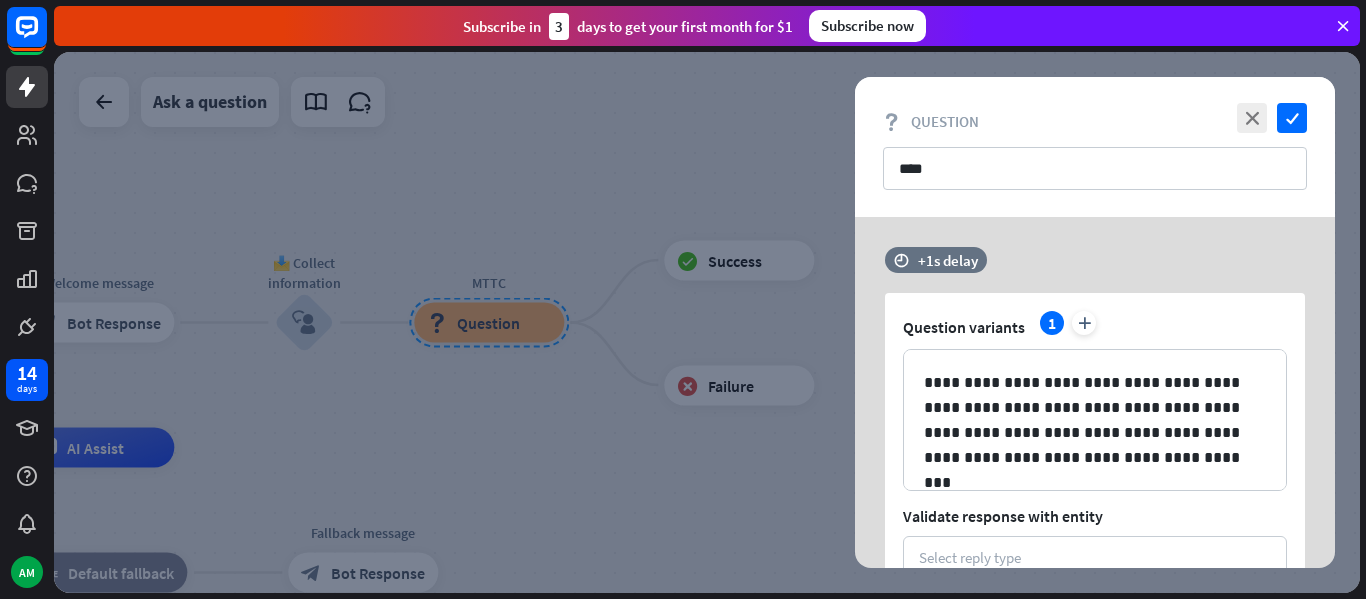 click at bounding box center [707, 322] 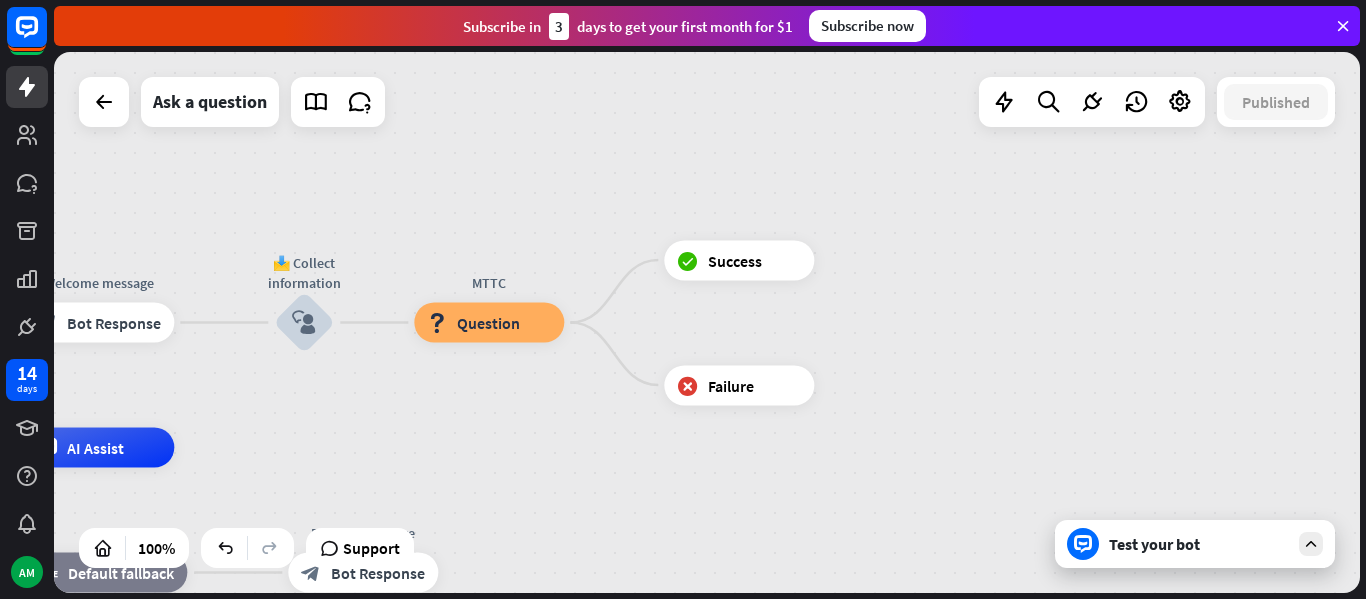 click on "Test your bot" at bounding box center (1199, 544) 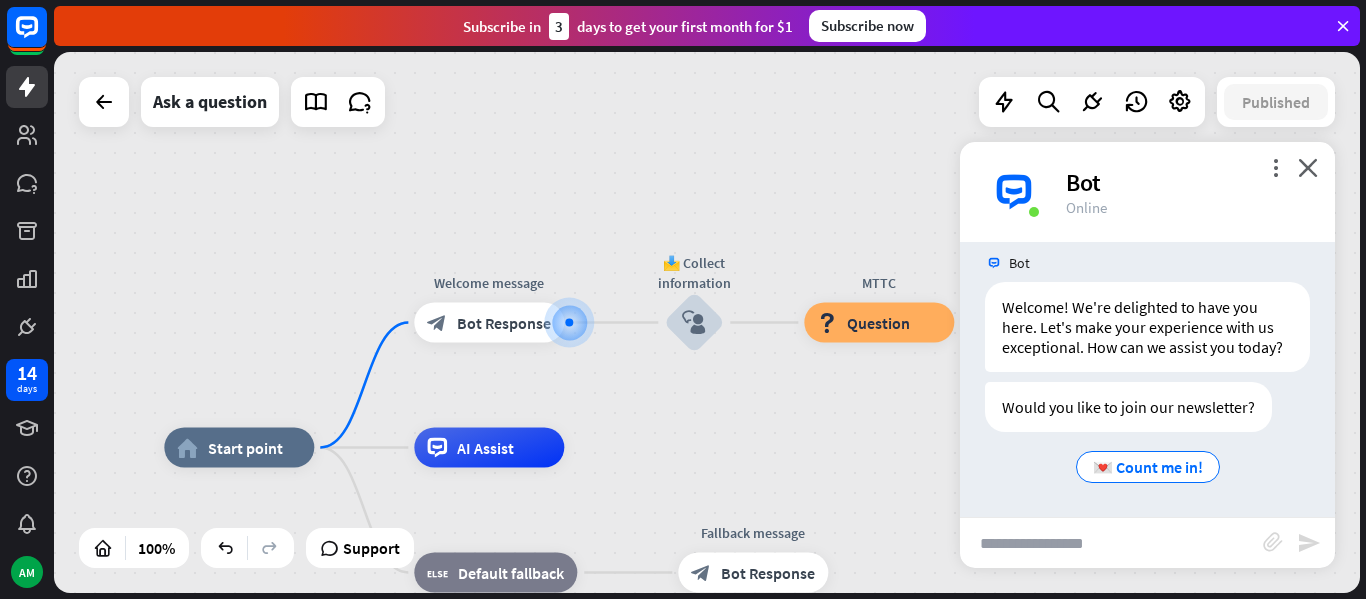 scroll, scrollTop: 38, scrollLeft: 0, axis: vertical 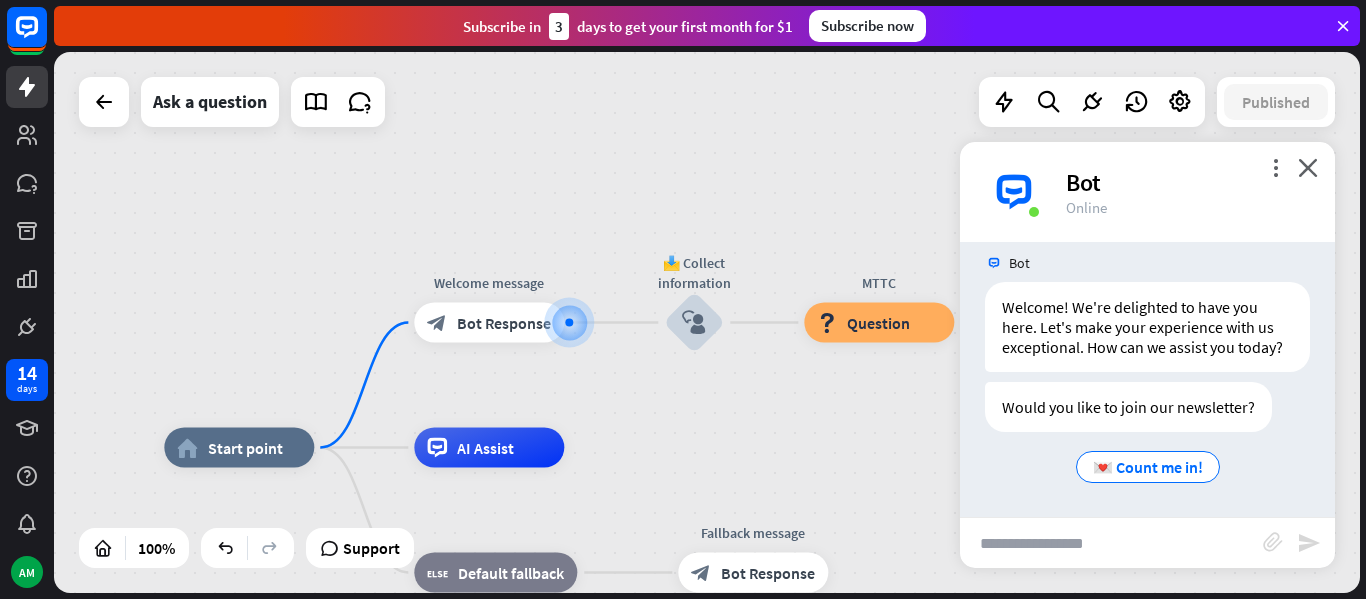 click at bounding box center (1111, 543) 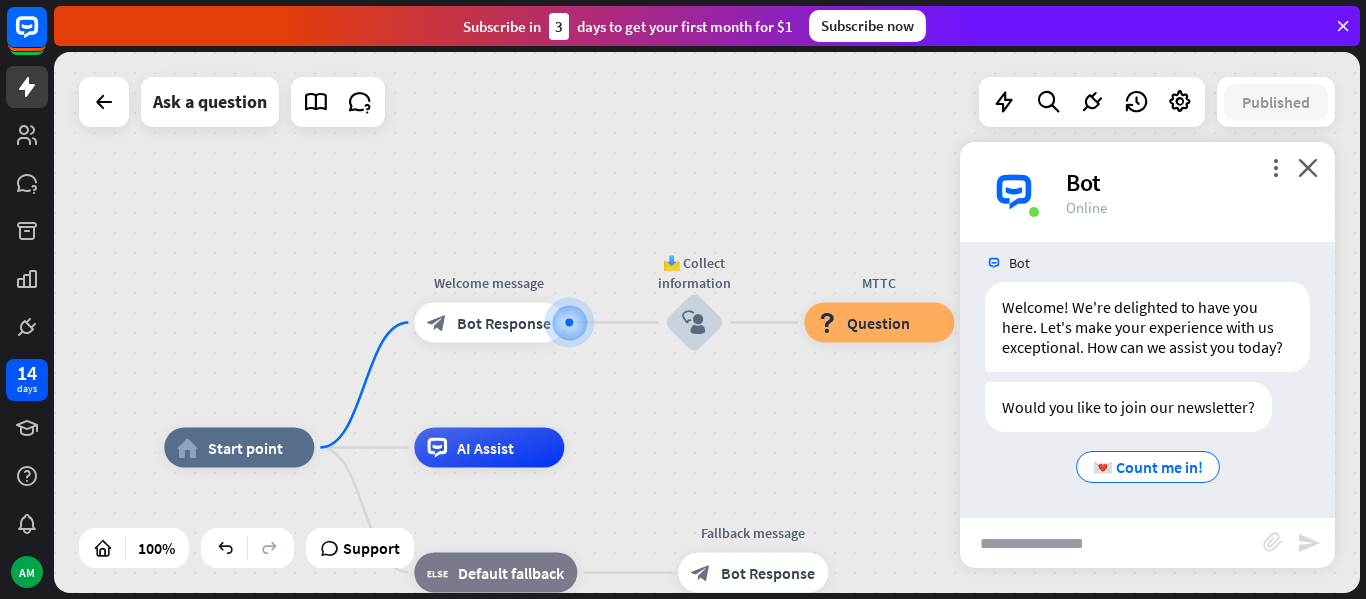 paste on "**********" 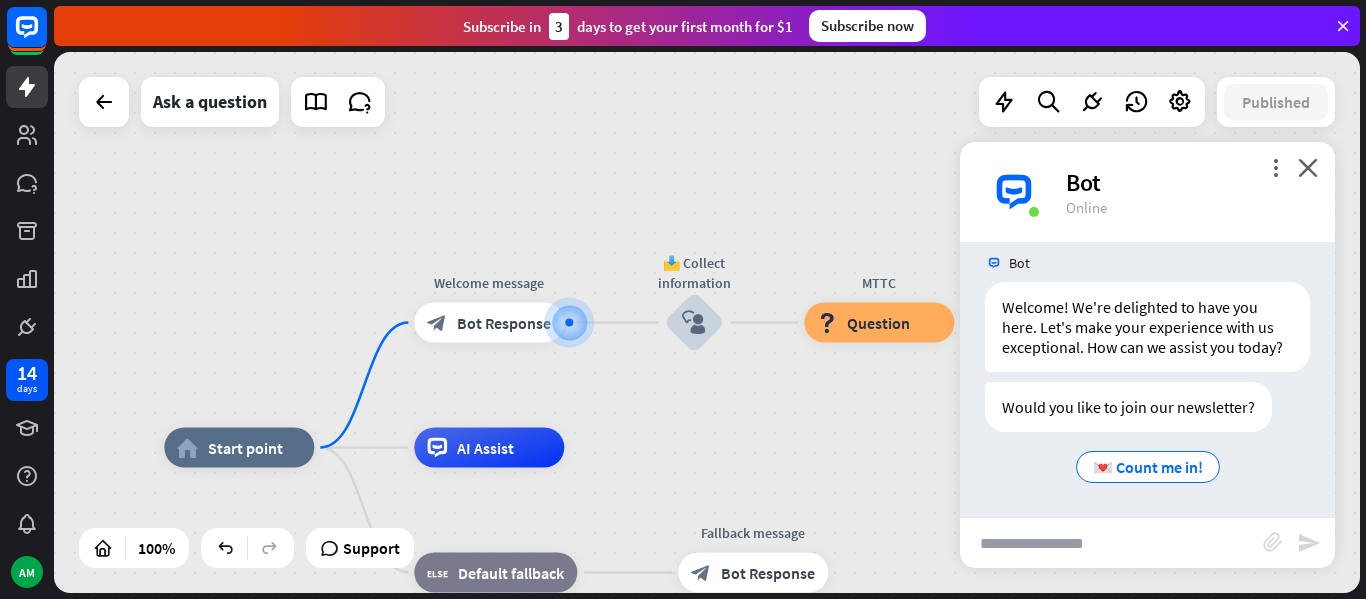 type on "**********" 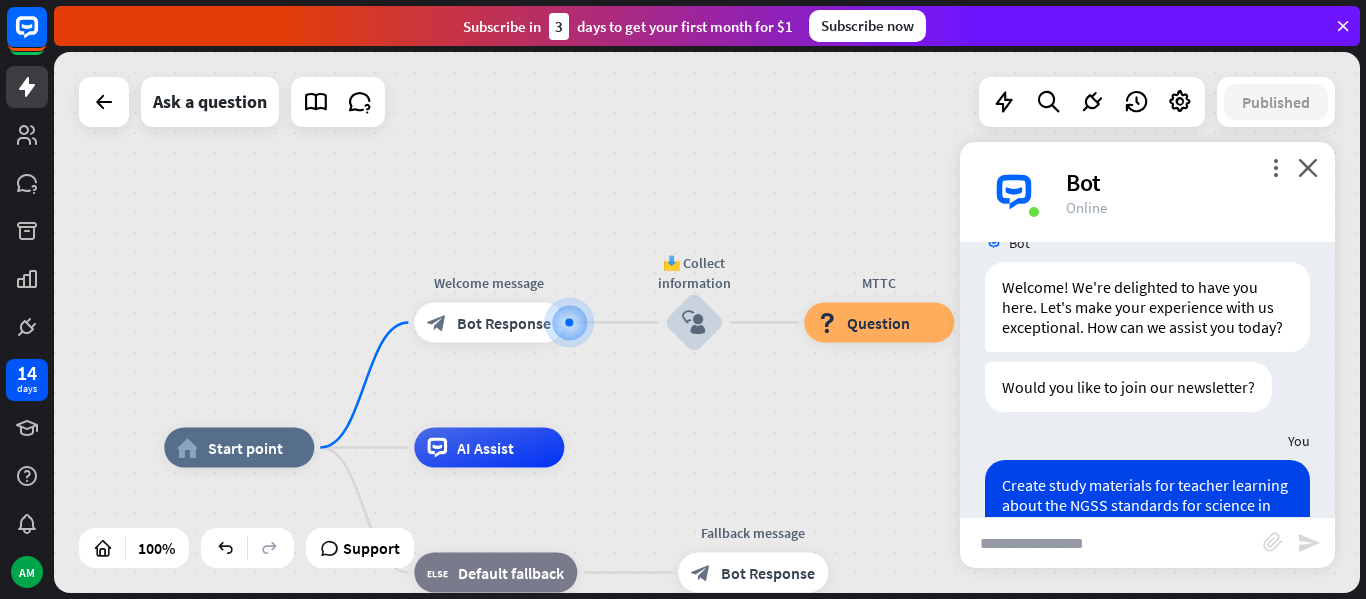 scroll, scrollTop: 0, scrollLeft: 0, axis: both 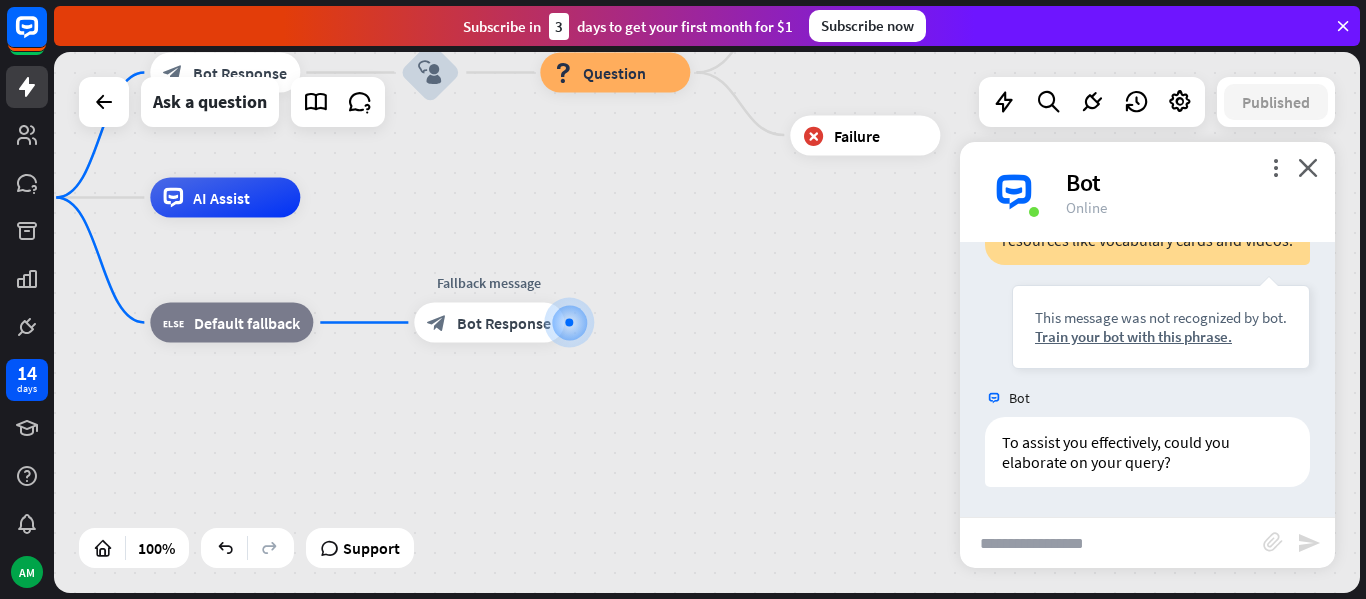 click at bounding box center (1111, 543) 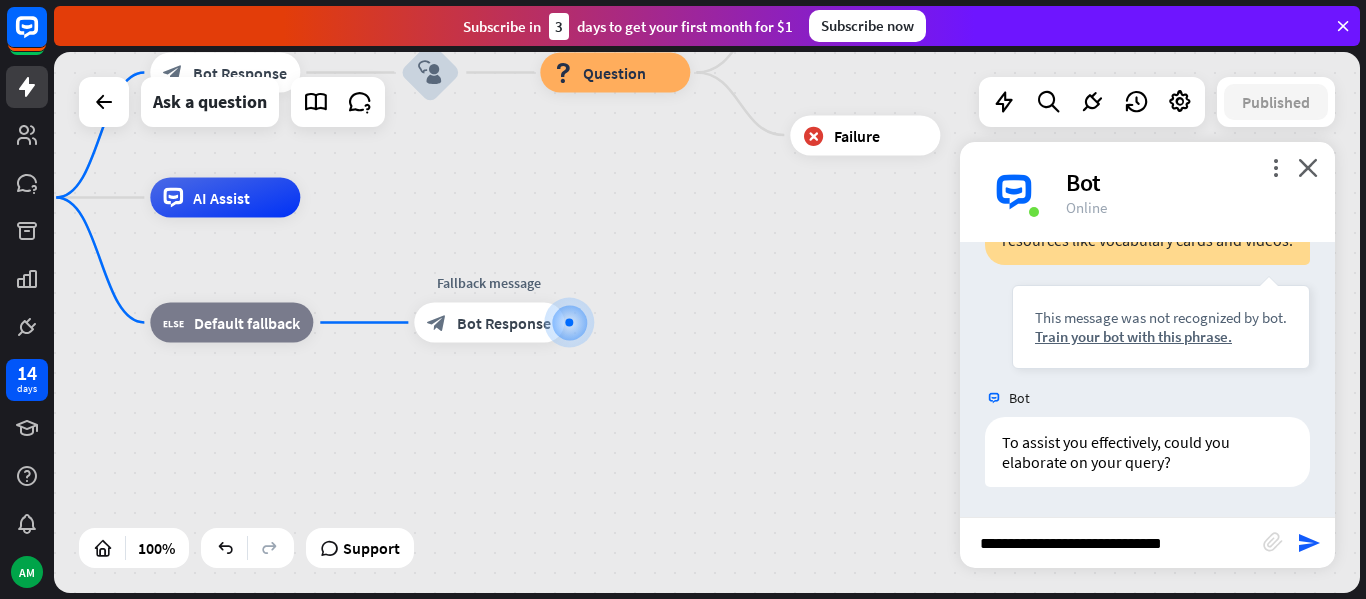 type on "**********" 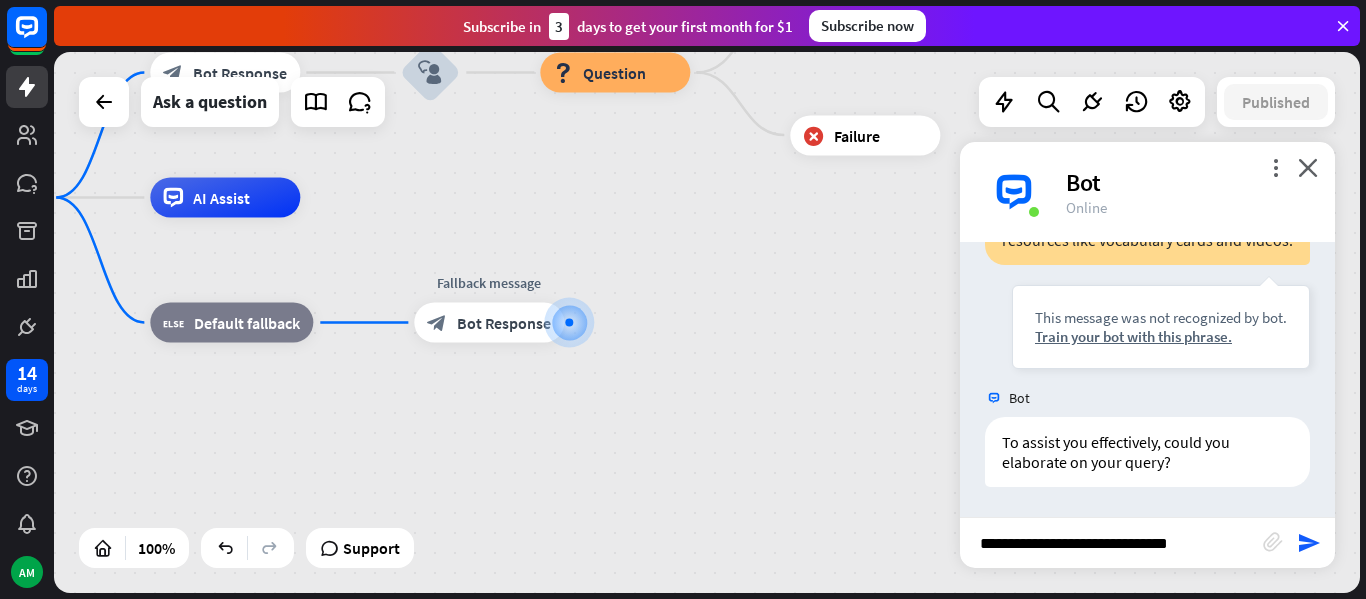 type 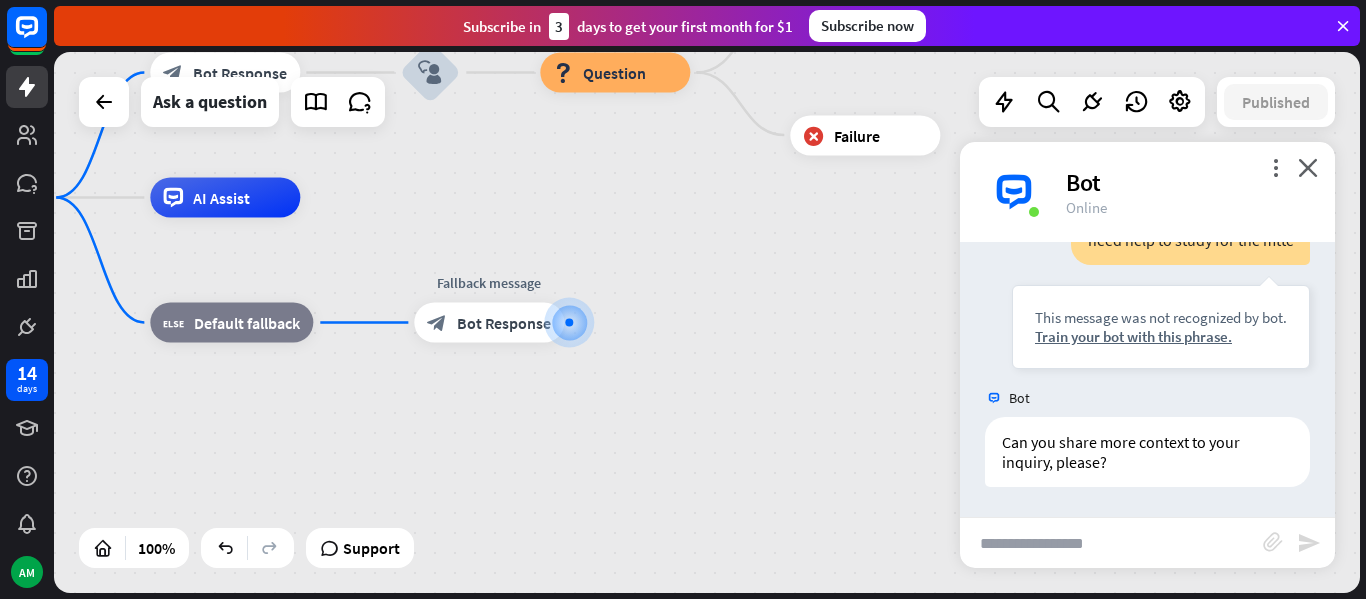 scroll, scrollTop: 703, scrollLeft: 0, axis: vertical 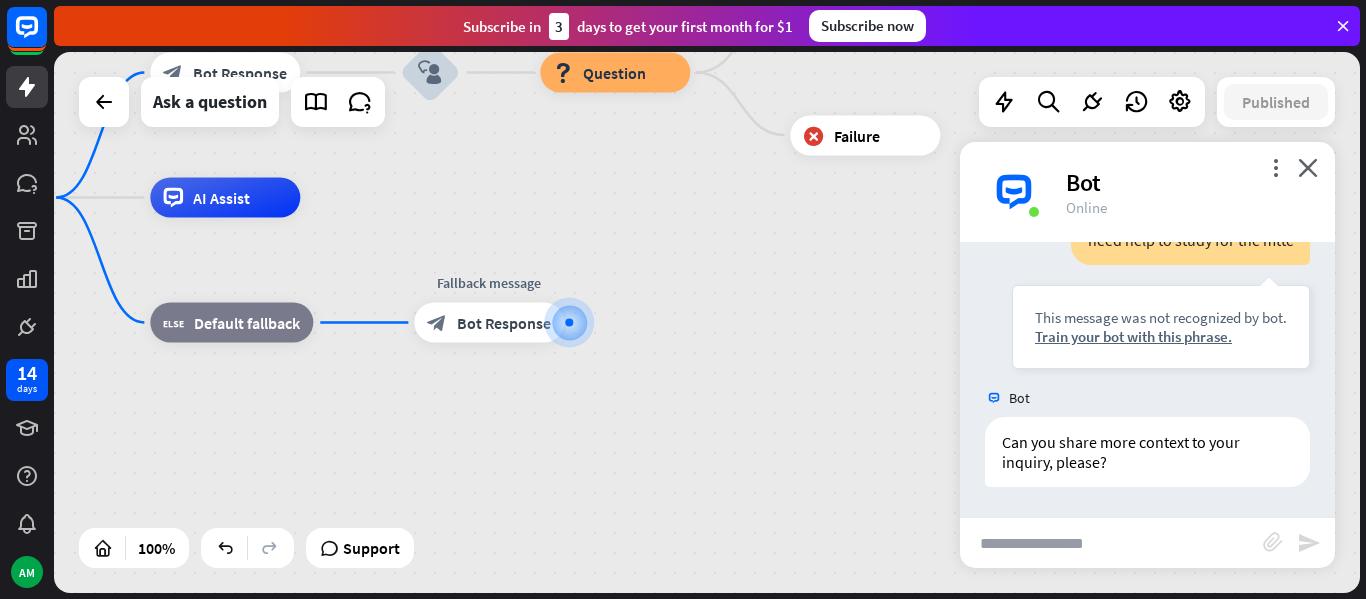 click on "more_vert
close
Bot
Online" at bounding box center (1147, 192) 